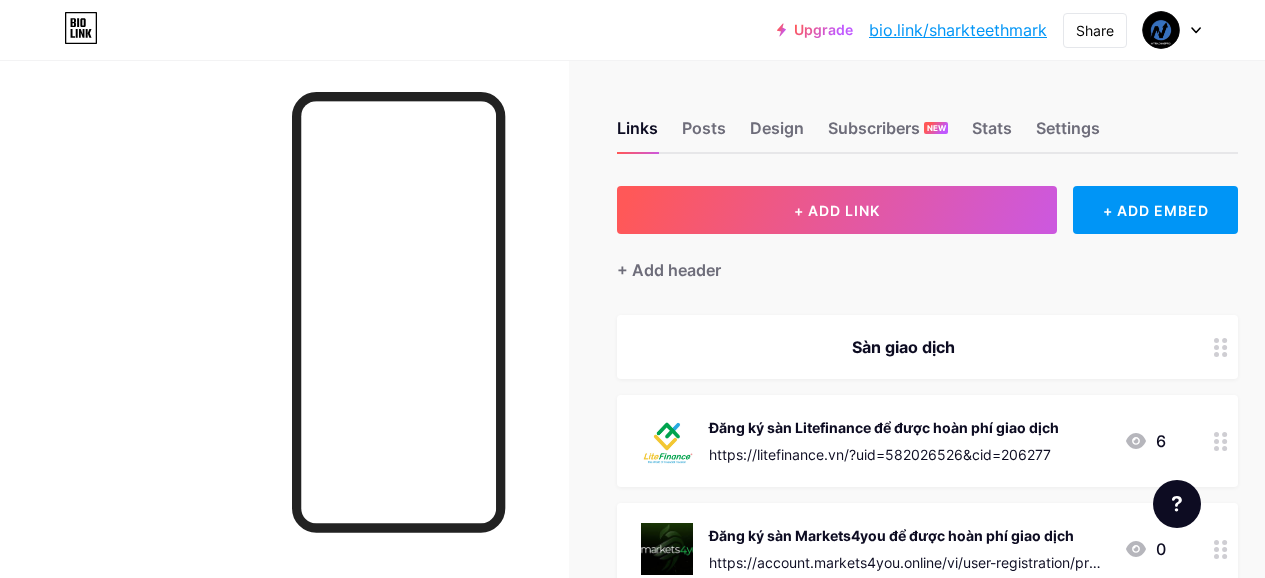 scroll, scrollTop: 0, scrollLeft: 0, axis: both 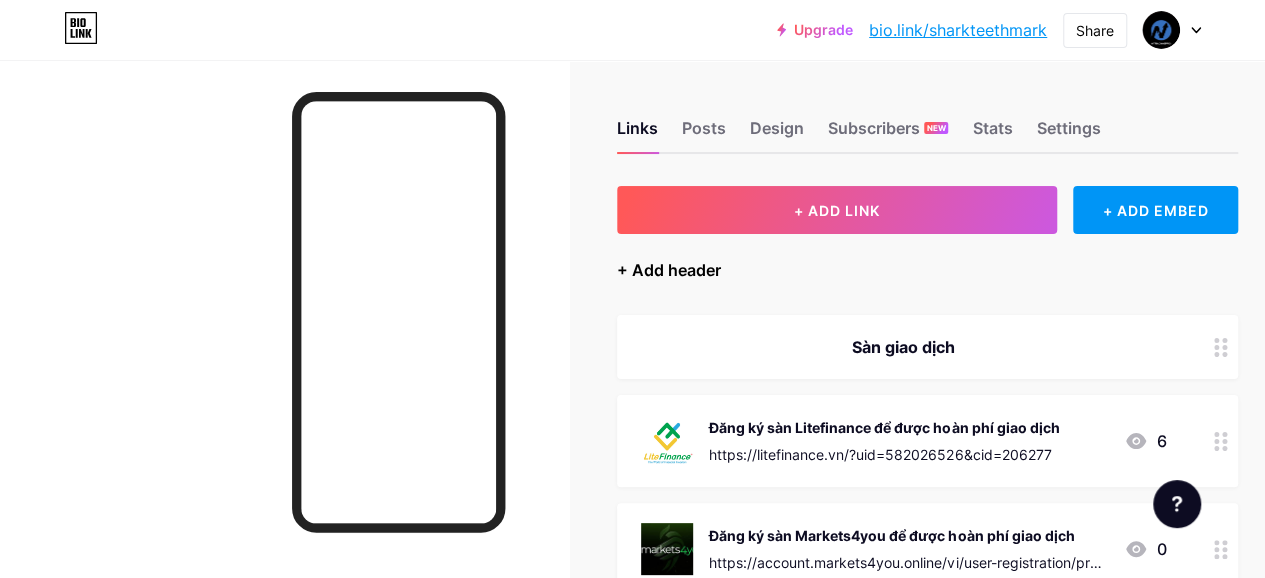 click on "+ Add header" at bounding box center (669, 270) 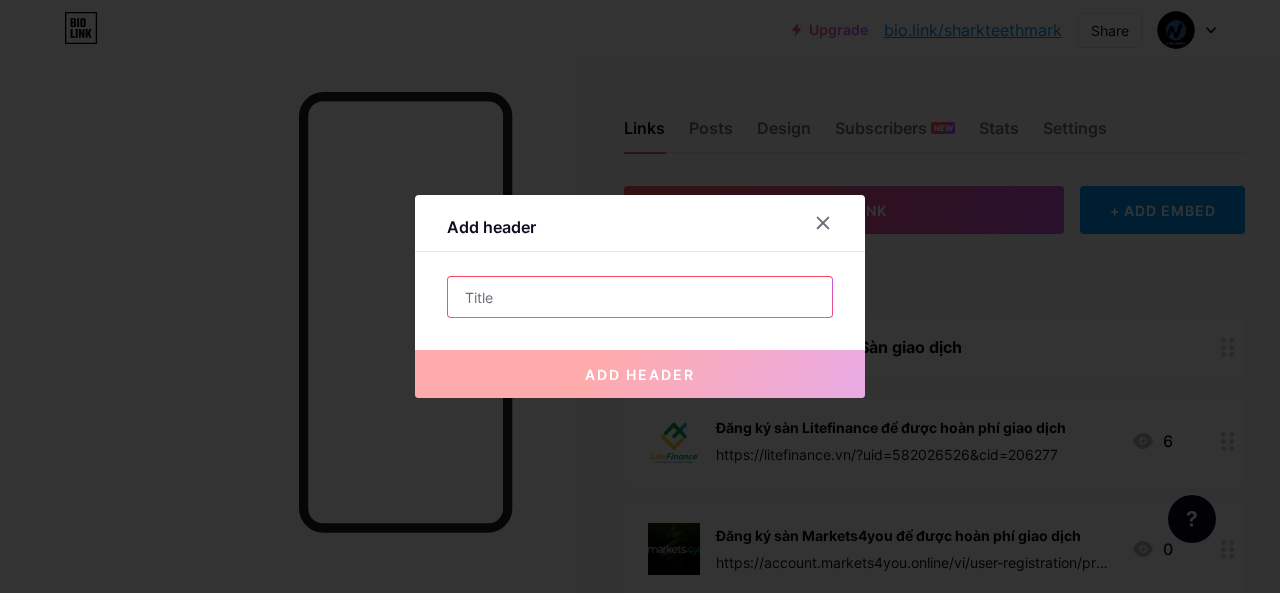 click at bounding box center (640, 297) 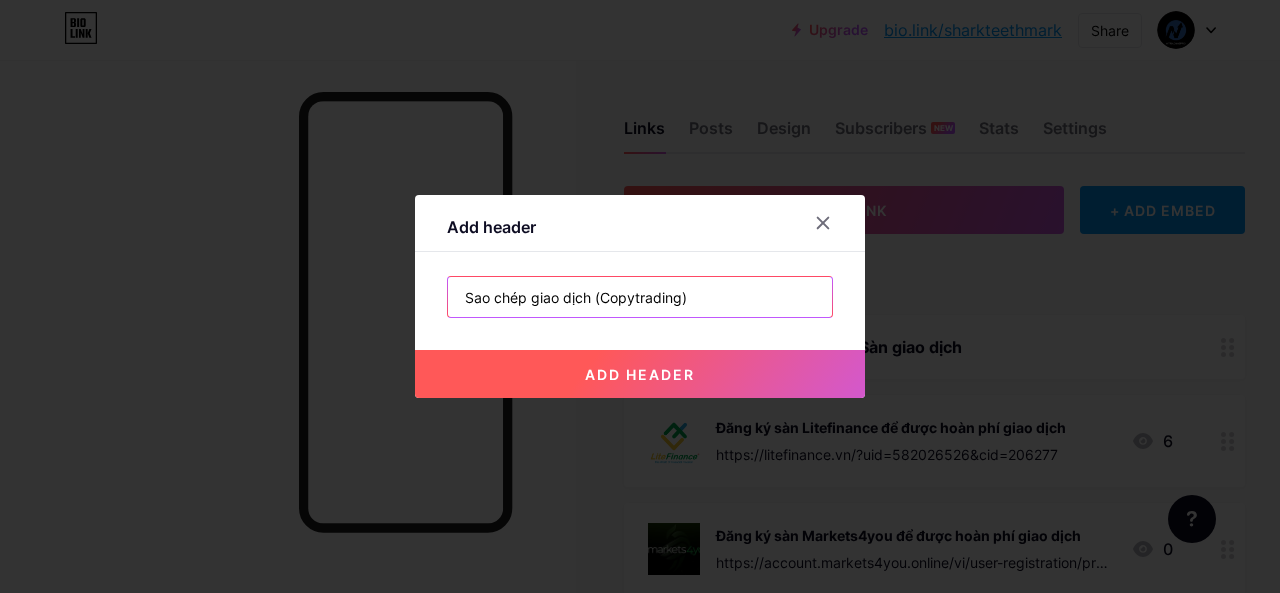 type on "Sao chép giao dịch (Copytrading)" 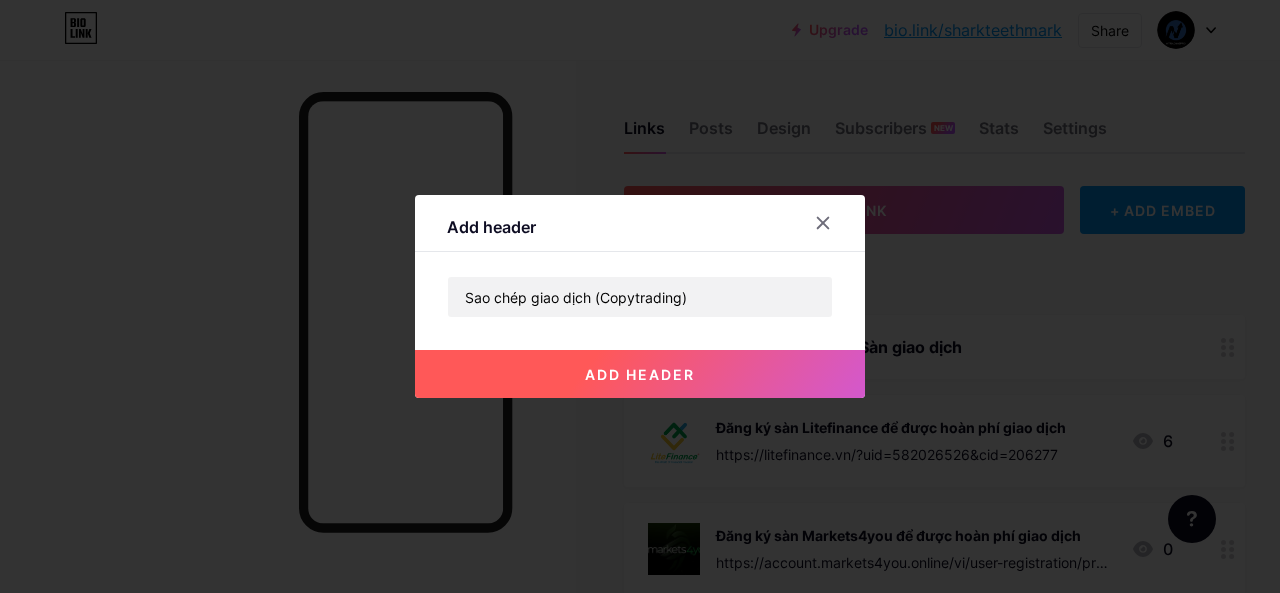 click on "add header" at bounding box center [640, 374] 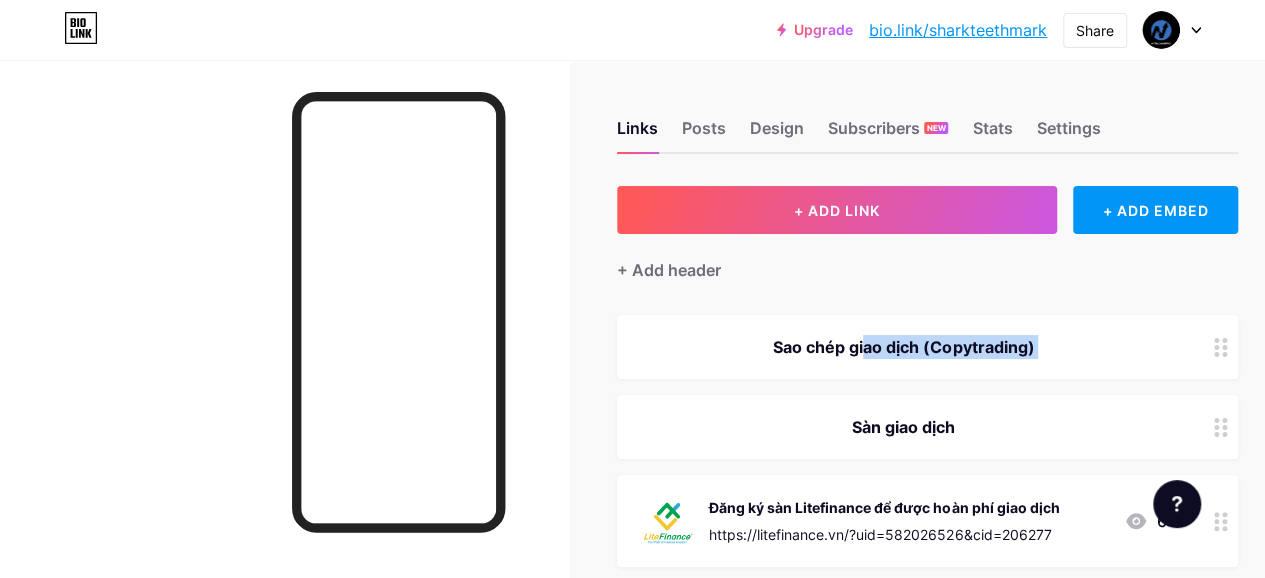 drag, startPoint x: 848, startPoint y: 337, endPoint x: 859, endPoint y: 453, distance: 116.520386 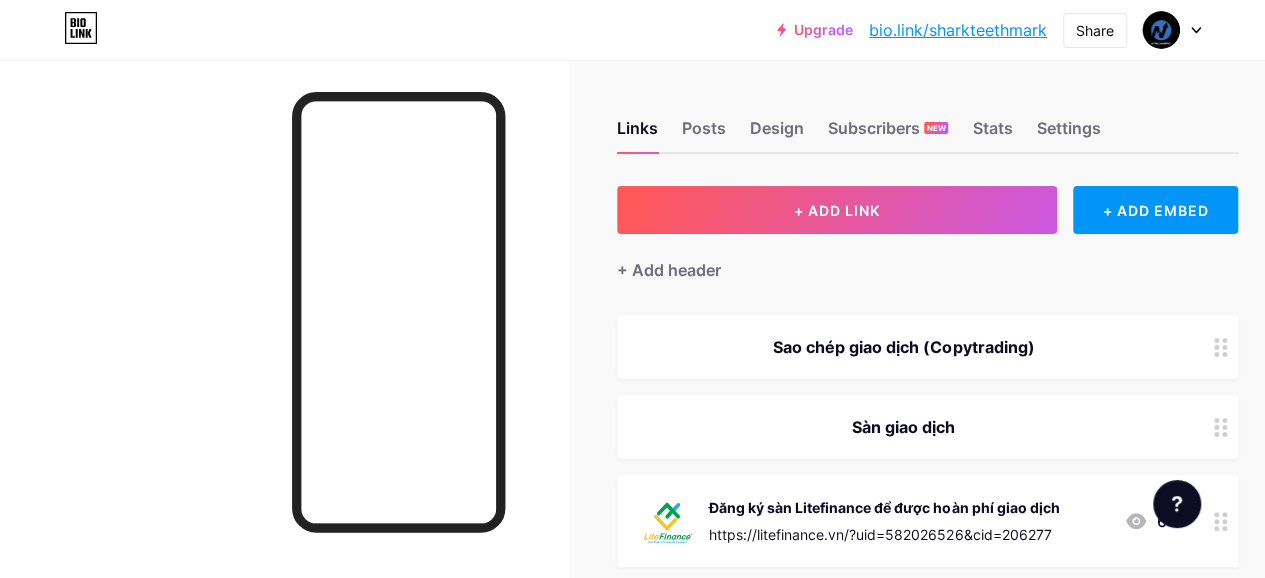 click 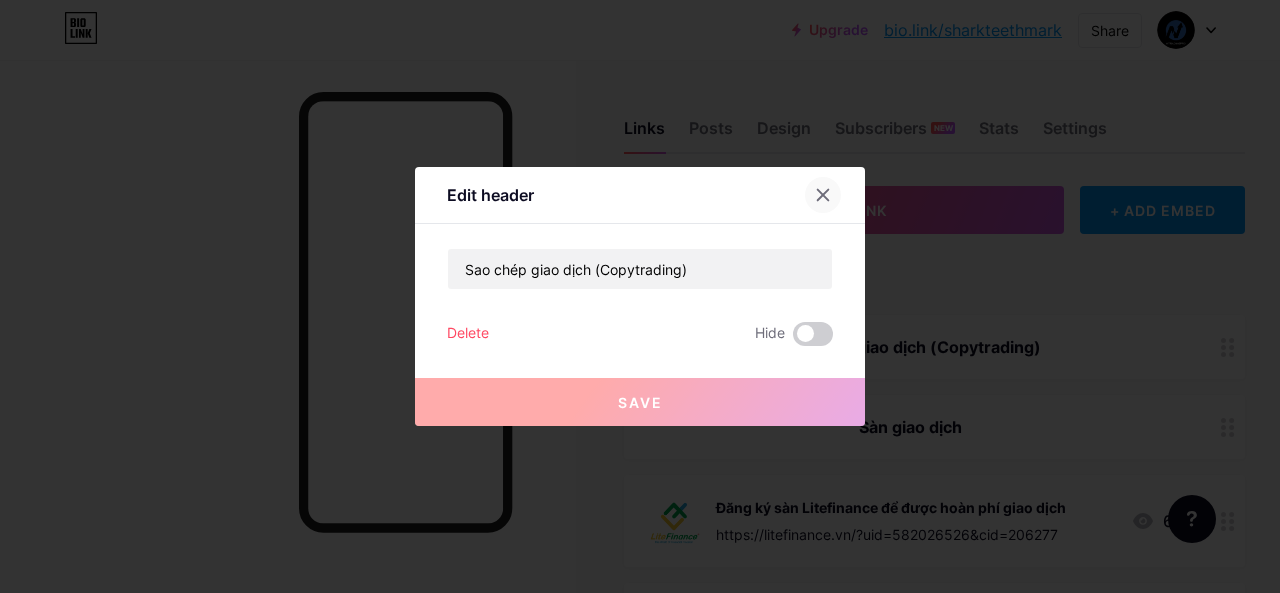 click 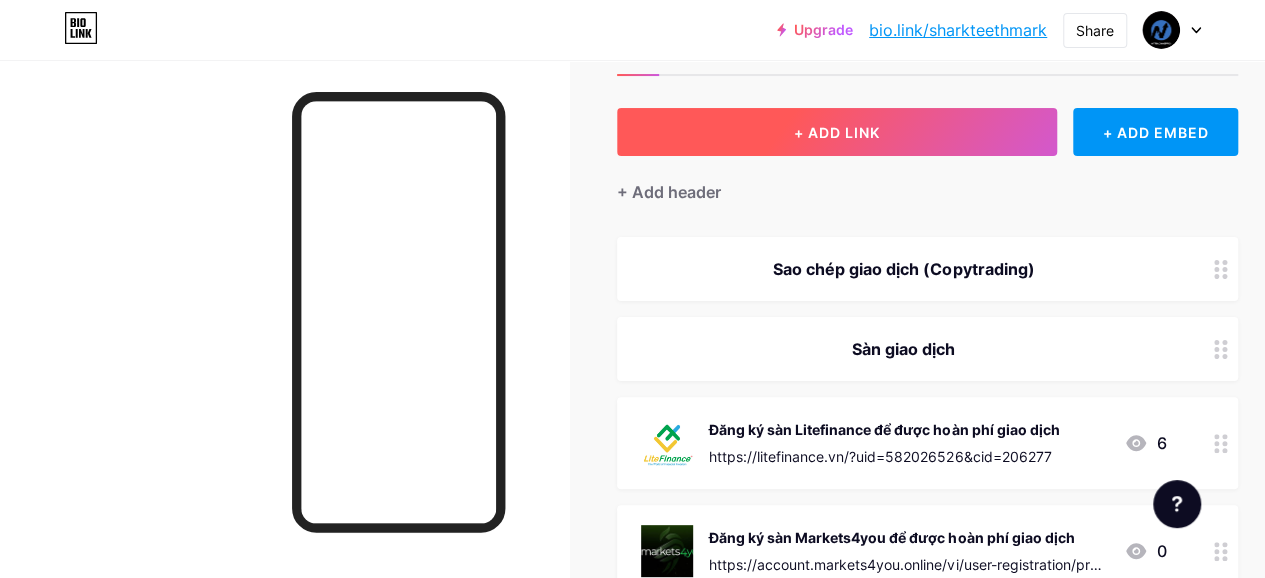 scroll, scrollTop: 200, scrollLeft: 0, axis: vertical 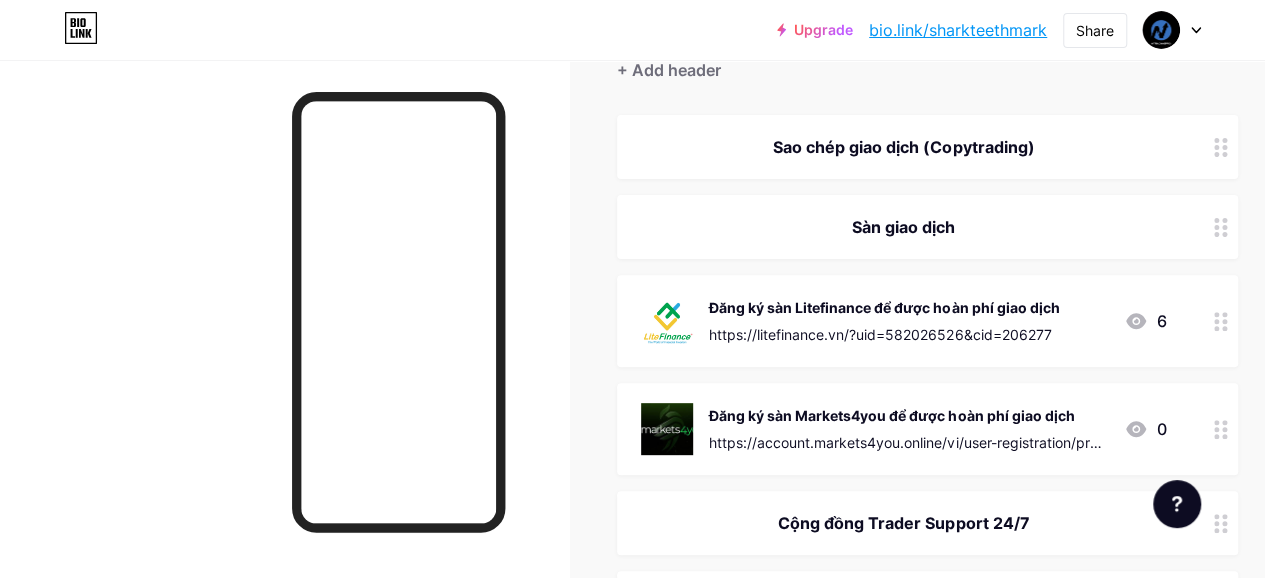 click on "Sao chép giao dịch (Copytrading)" at bounding box center [903, 147] 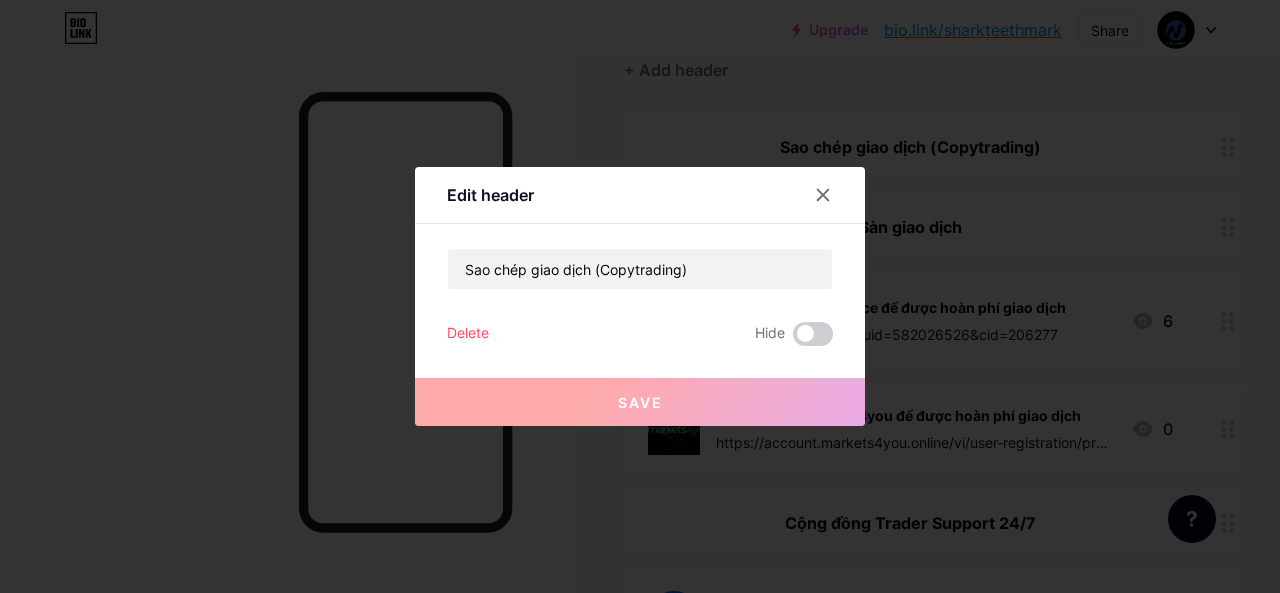 click at bounding box center [640, 296] 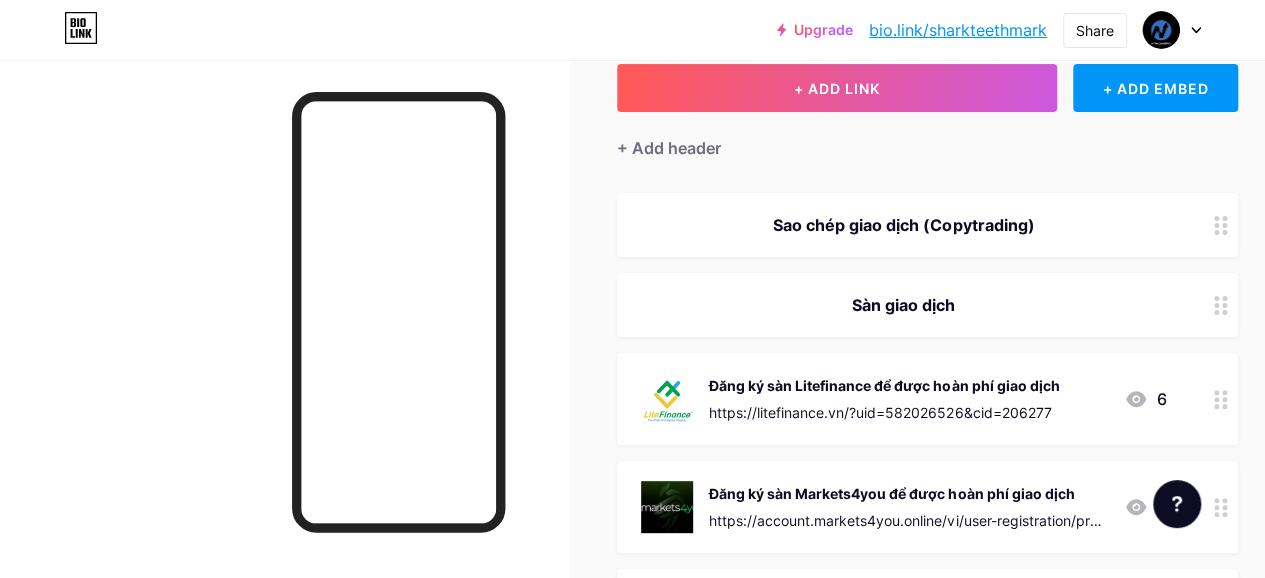 scroll, scrollTop: 0, scrollLeft: 0, axis: both 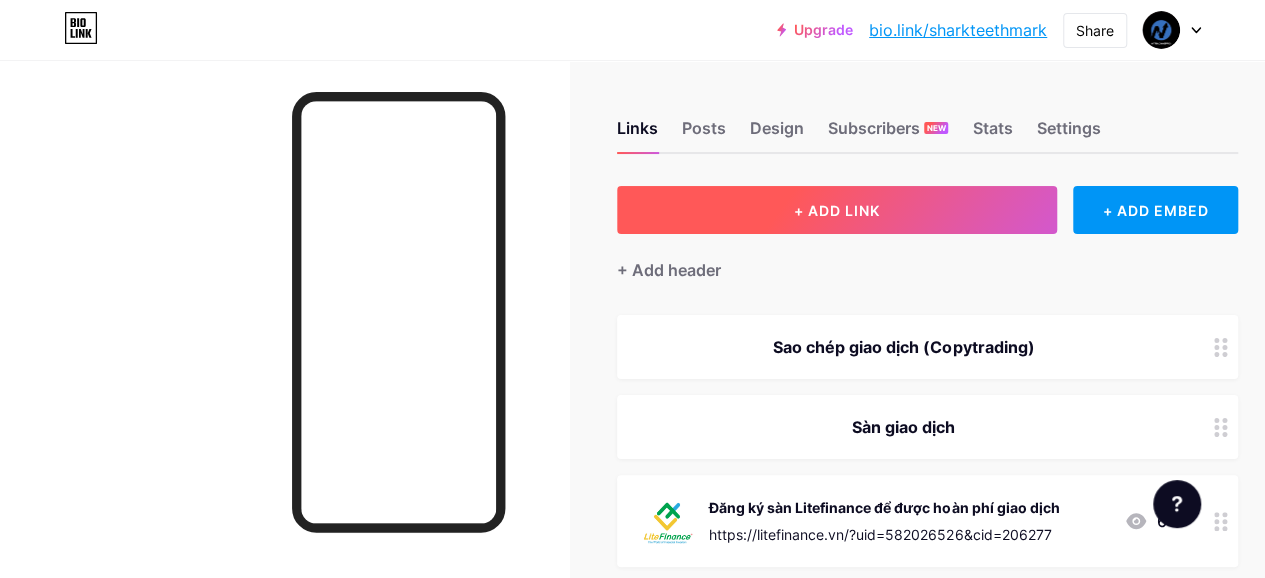 click on "+ ADD LINK" at bounding box center (837, 210) 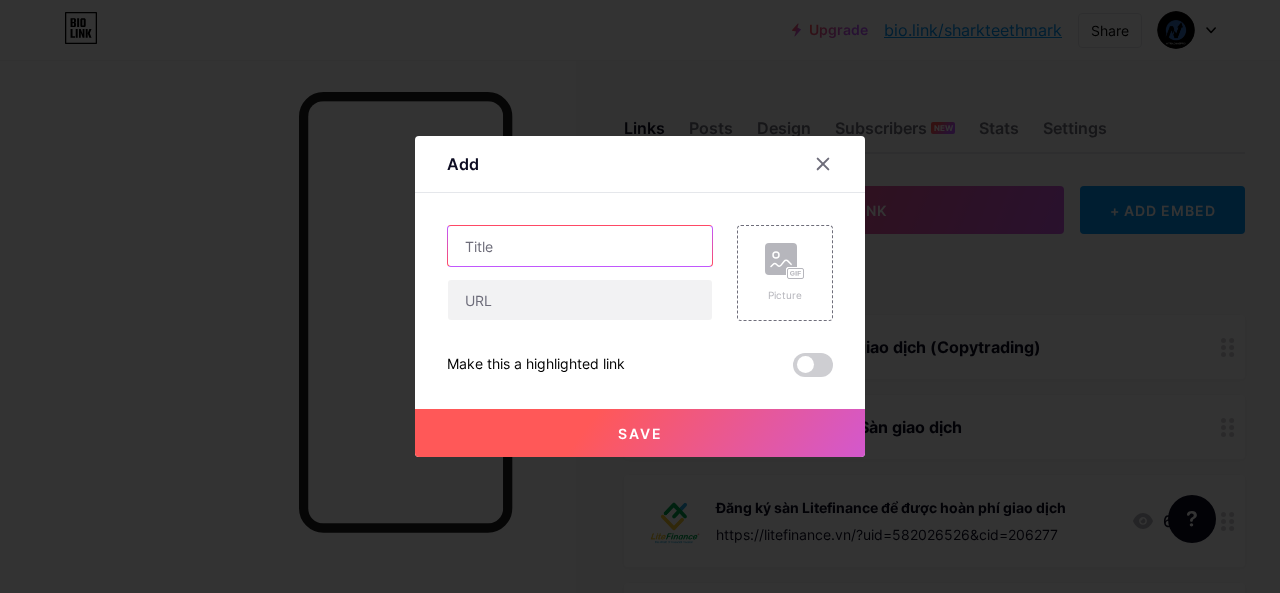 click at bounding box center [580, 246] 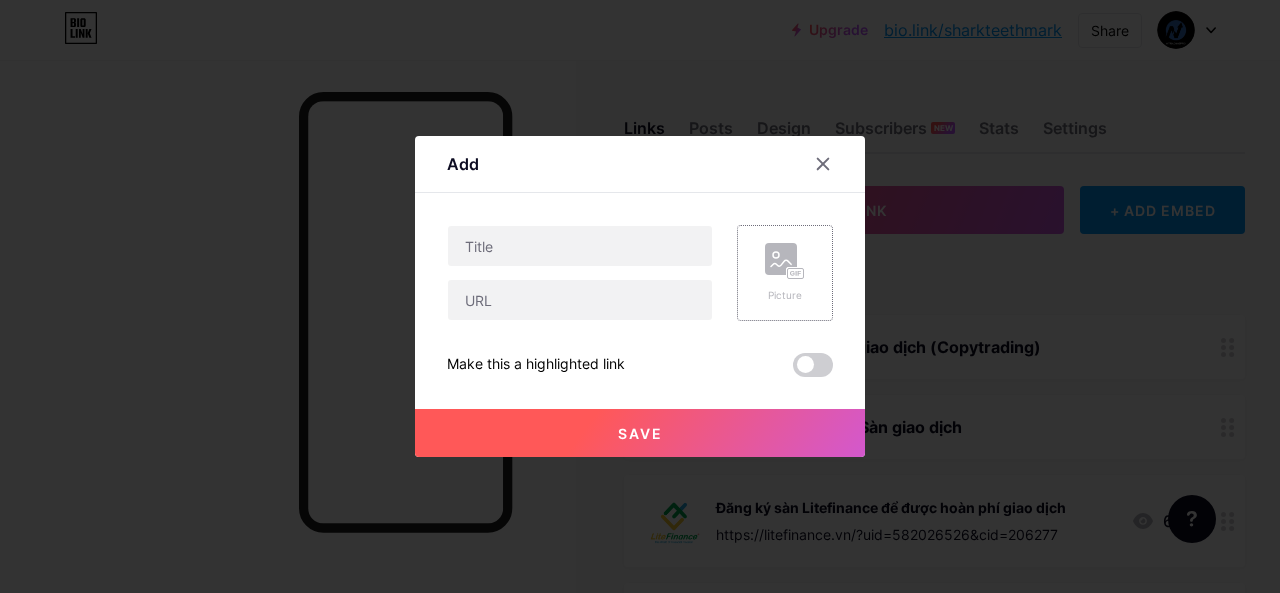 click 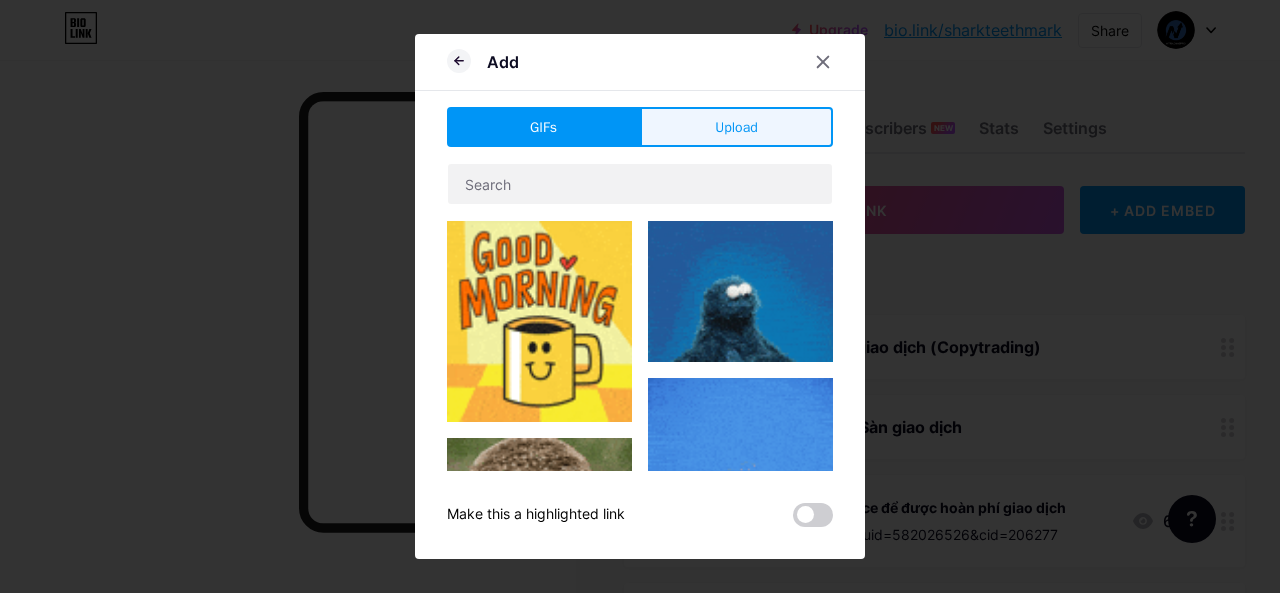 click on "Upload" at bounding box center [736, 127] 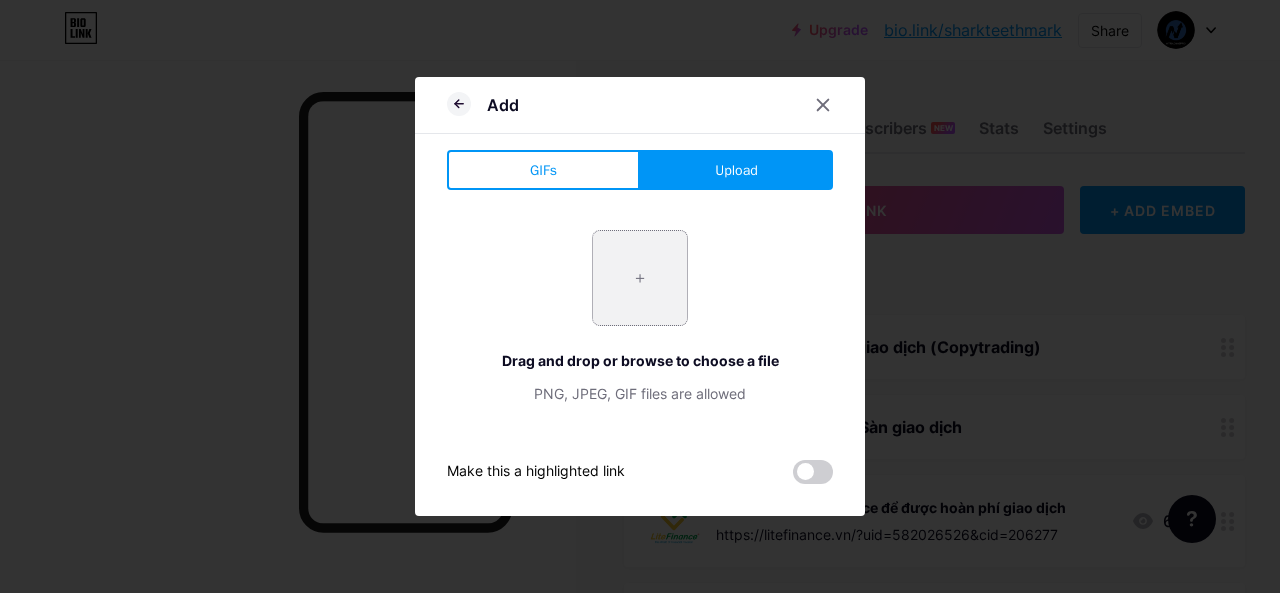 click at bounding box center (640, 278) 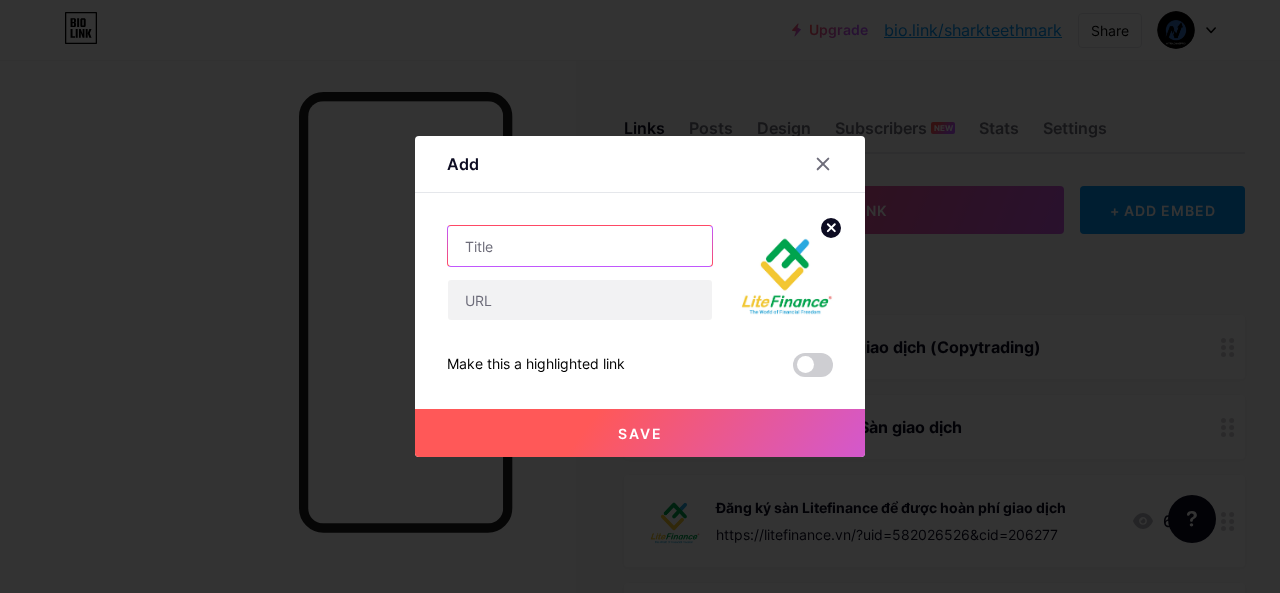click at bounding box center (580, 246) 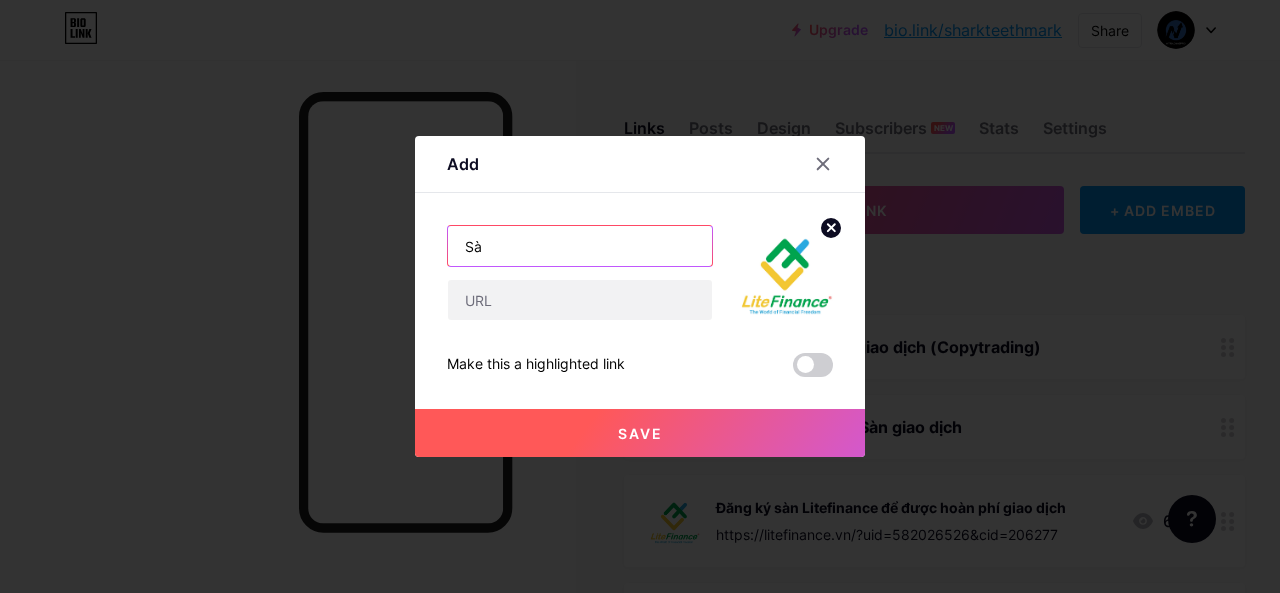type on "S" 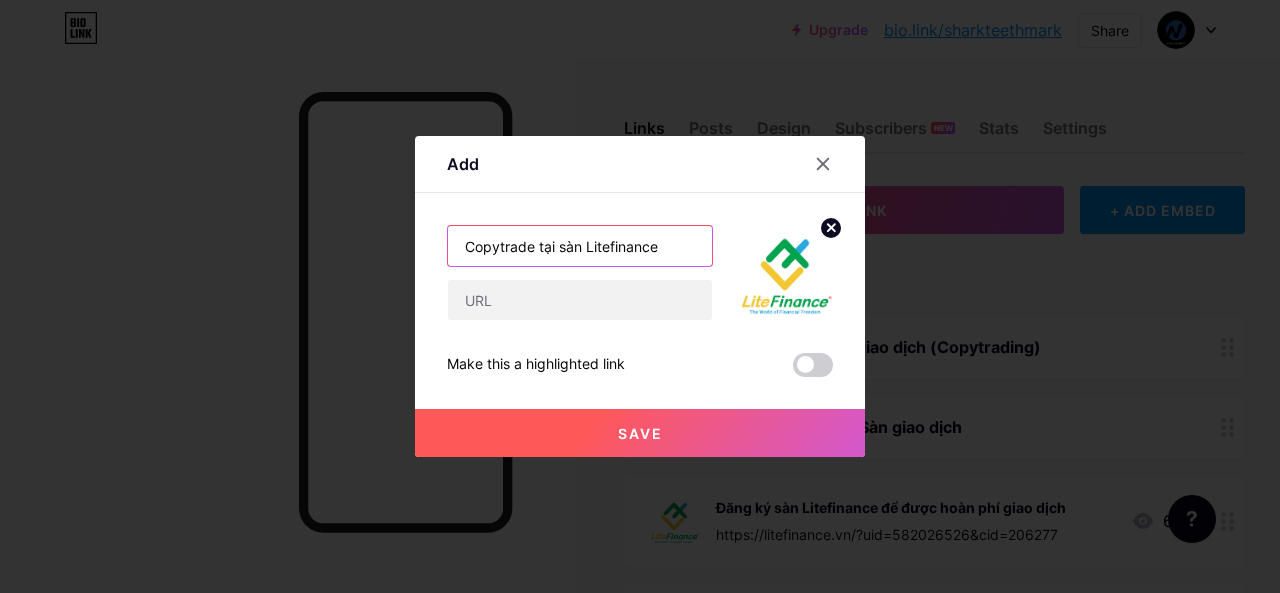 type on "Copytrade tại sàn Litefinance" 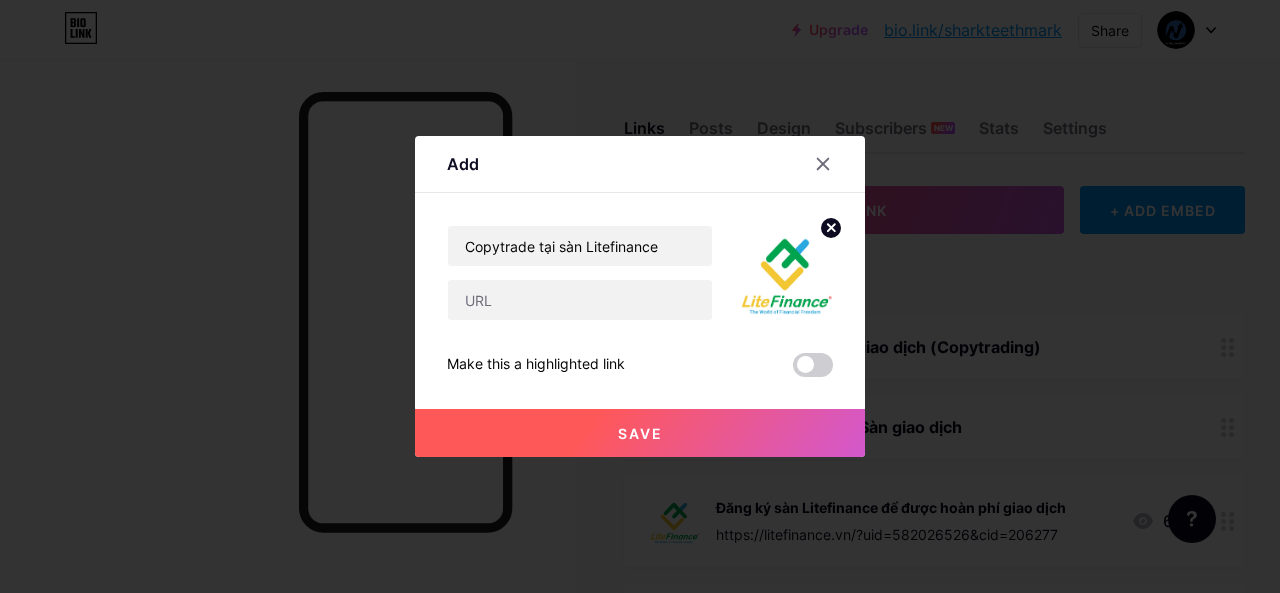 click on "Save" at bounding box center (640, 433) 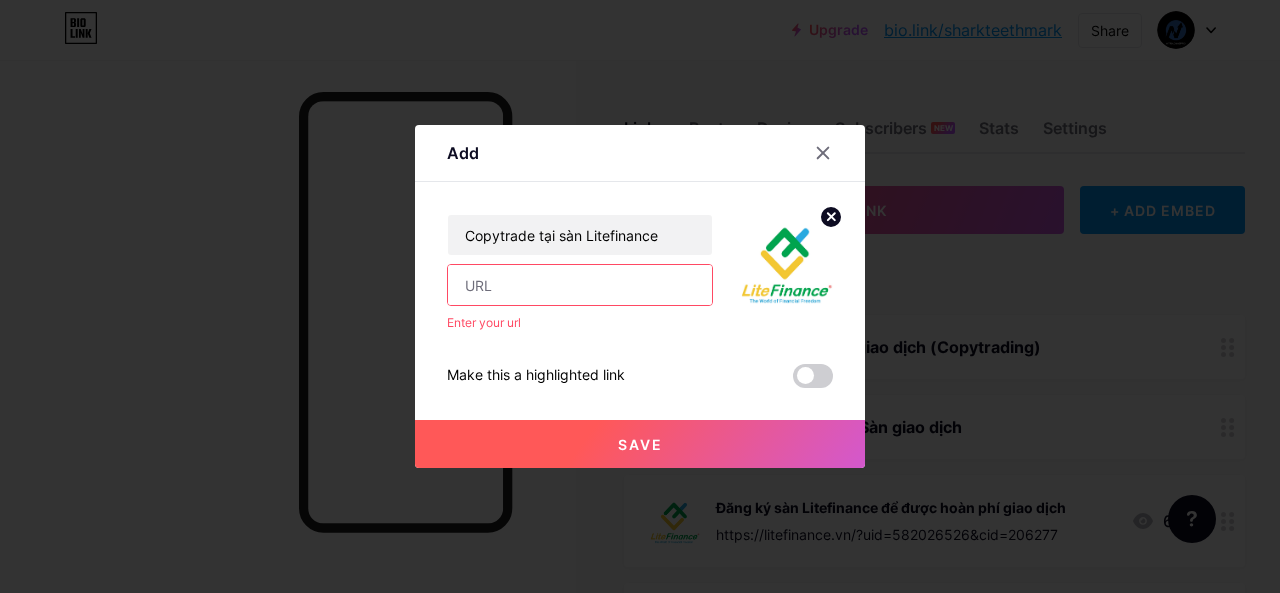 click at bounding box center [580, 285] 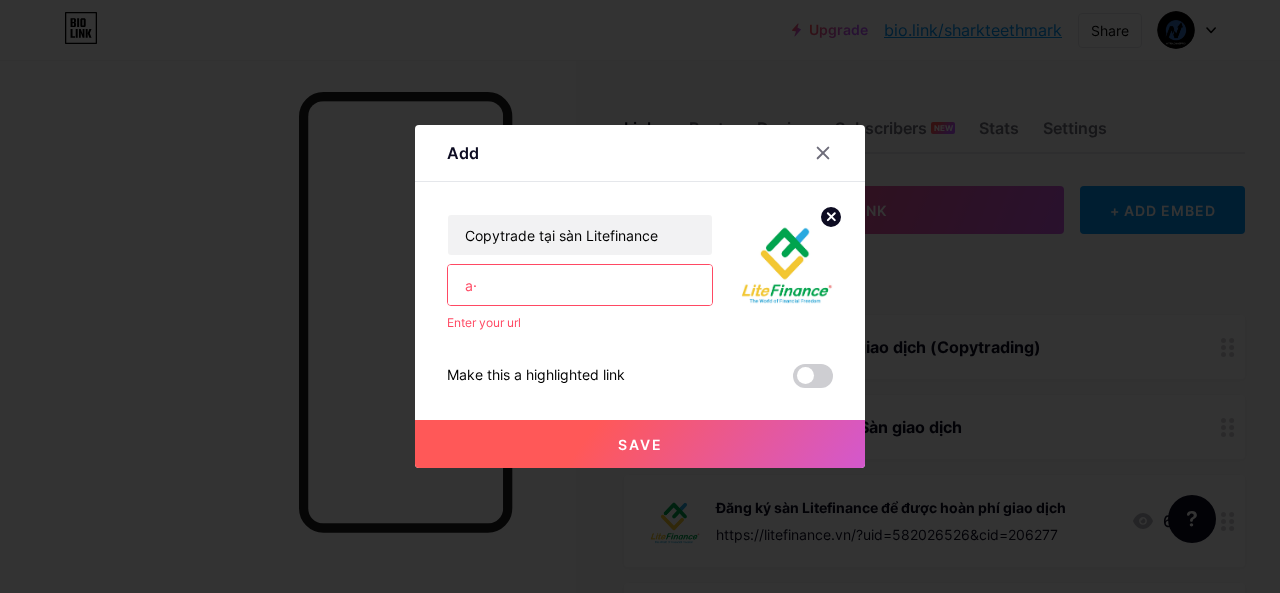 type on "a" 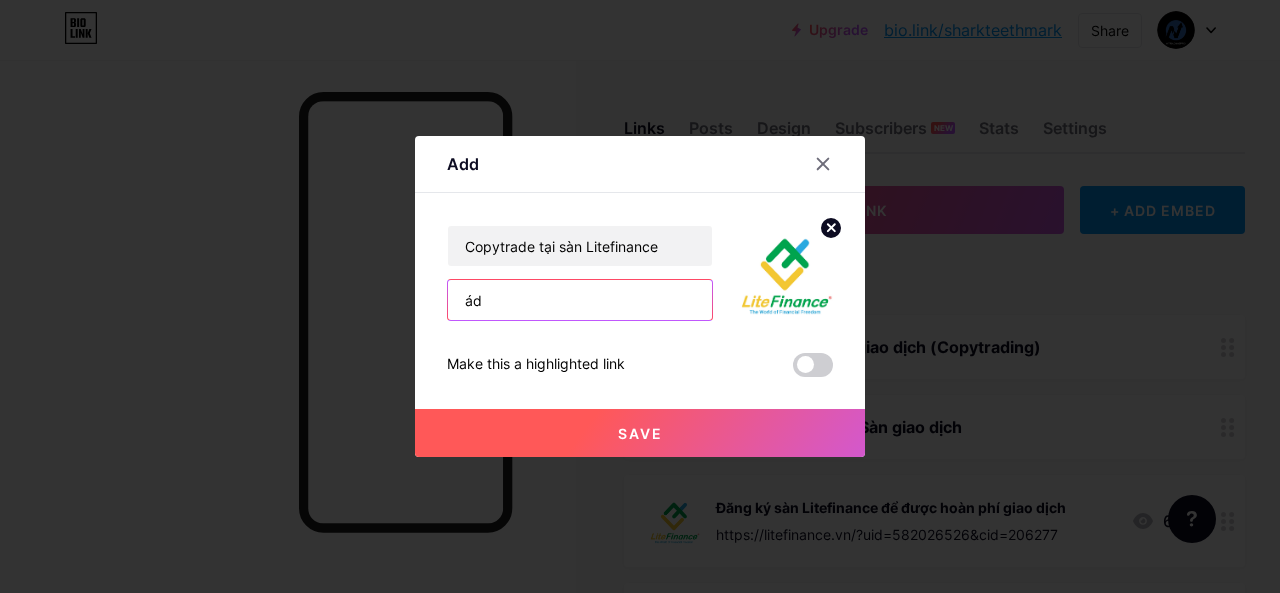 type on "á" 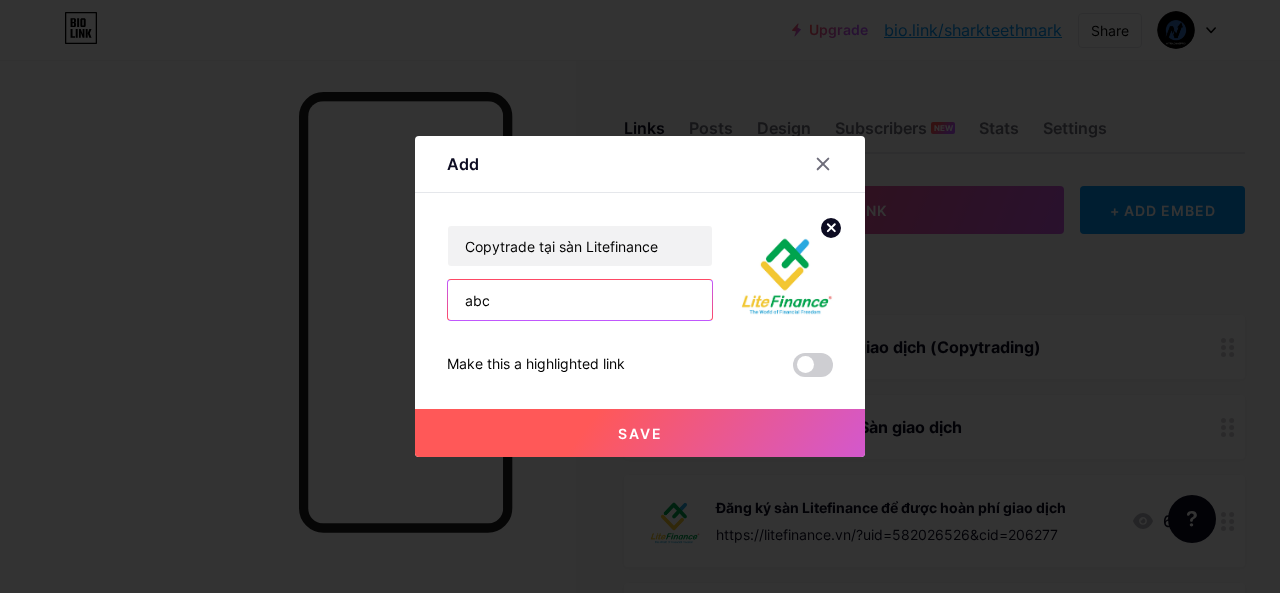 type on "abc" 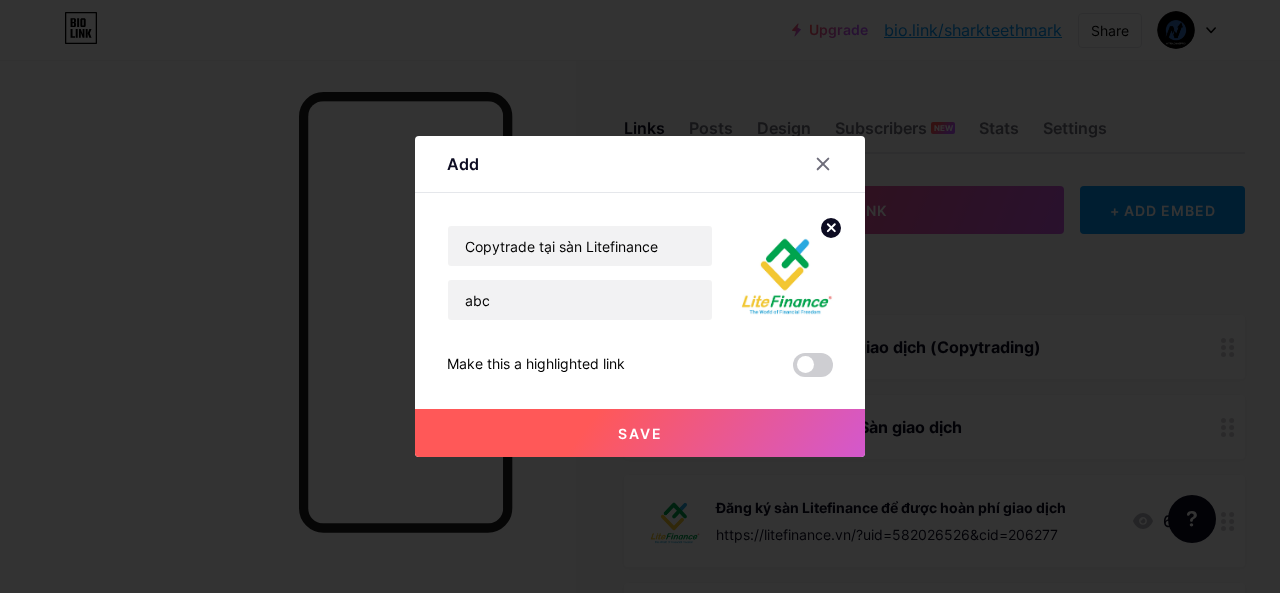 click on "Save" at bounding box center (640, 433) 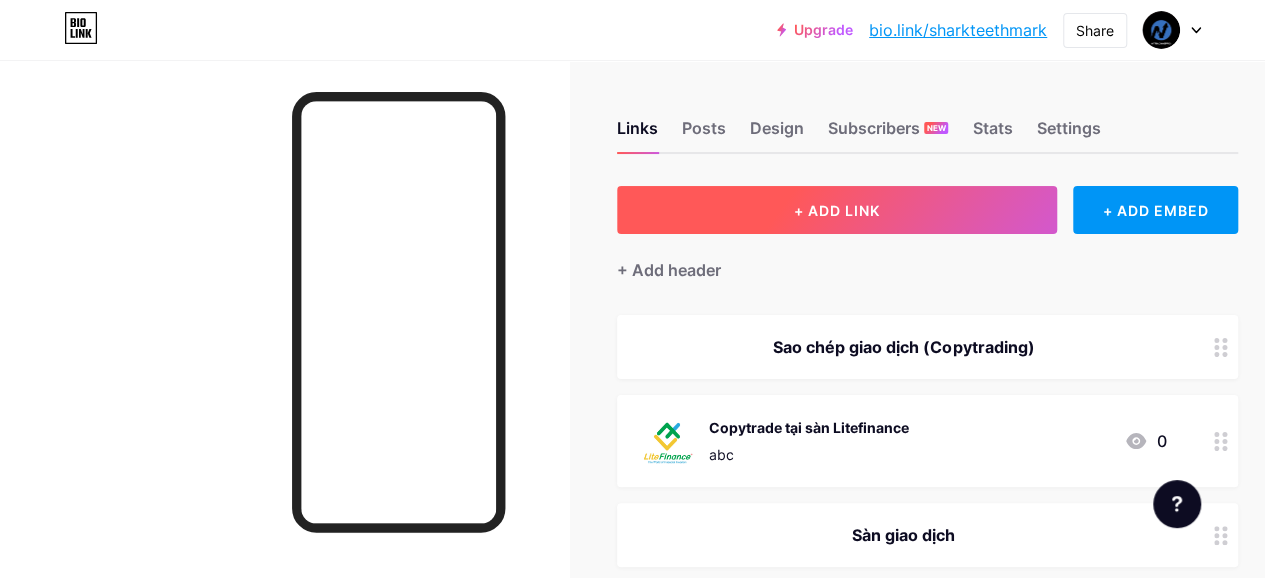 click on "+ ADD LINK" at bounding box center (837, 210) 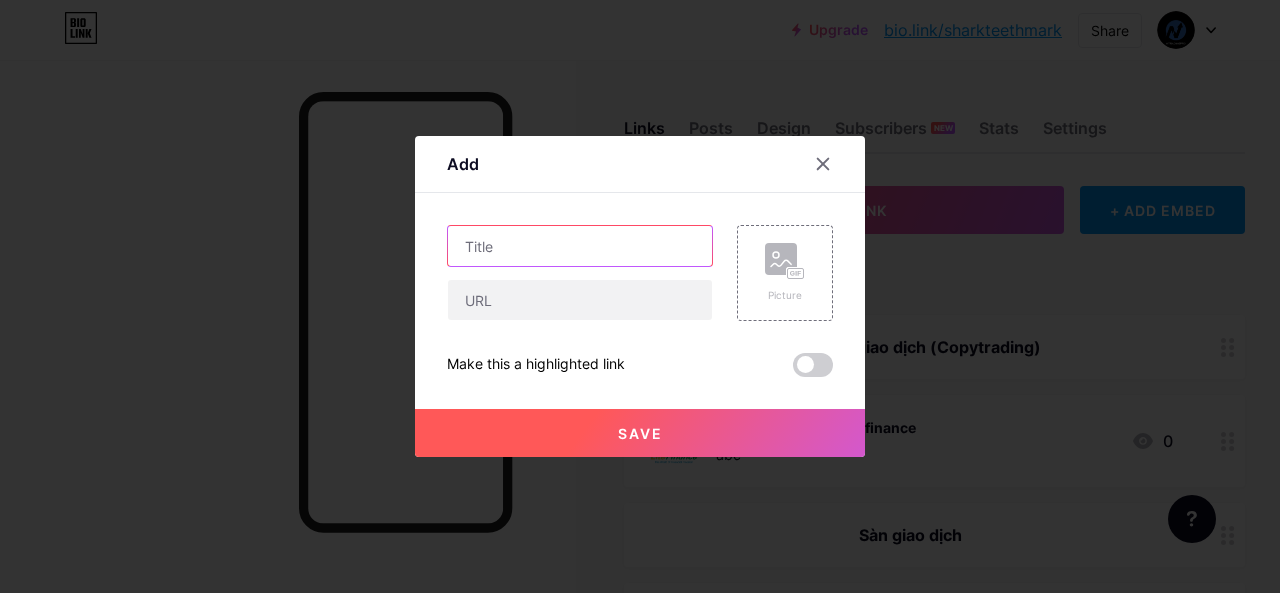 click at bounding box center [580, 246] 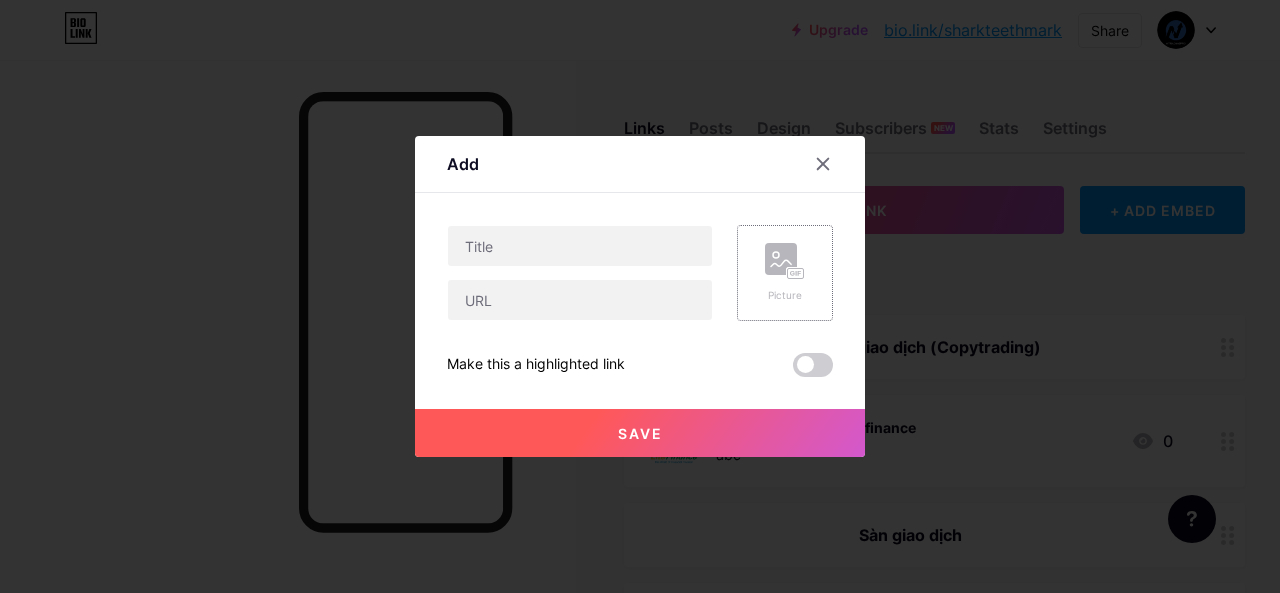 click 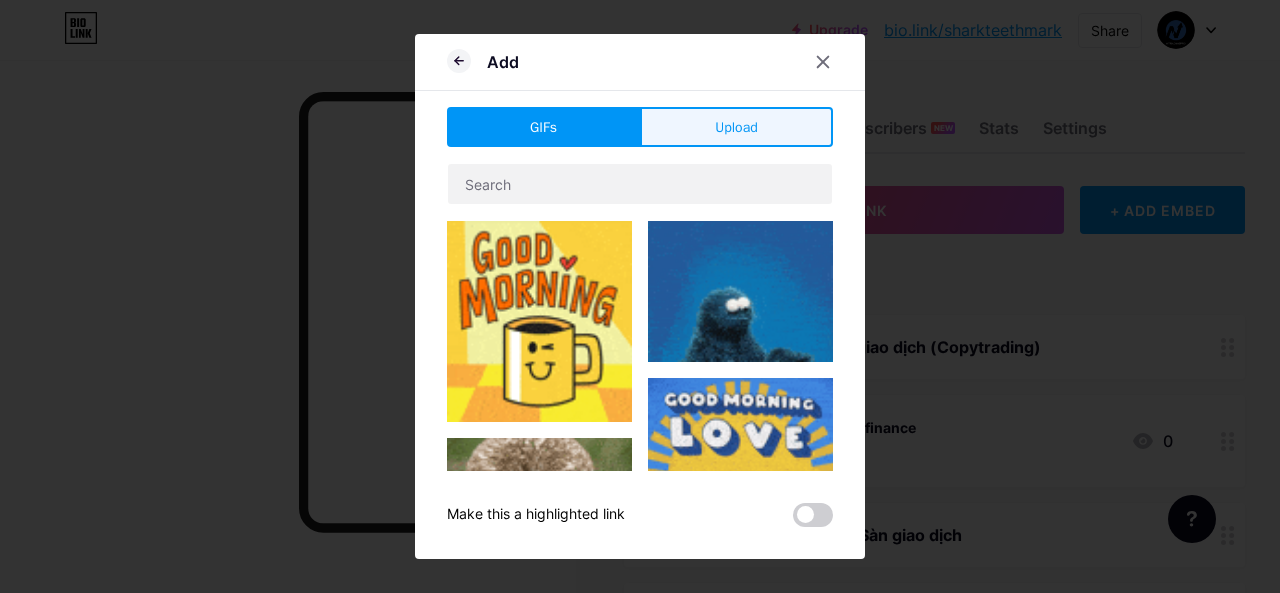 click on "Upload" at bounding box center (736, 127) 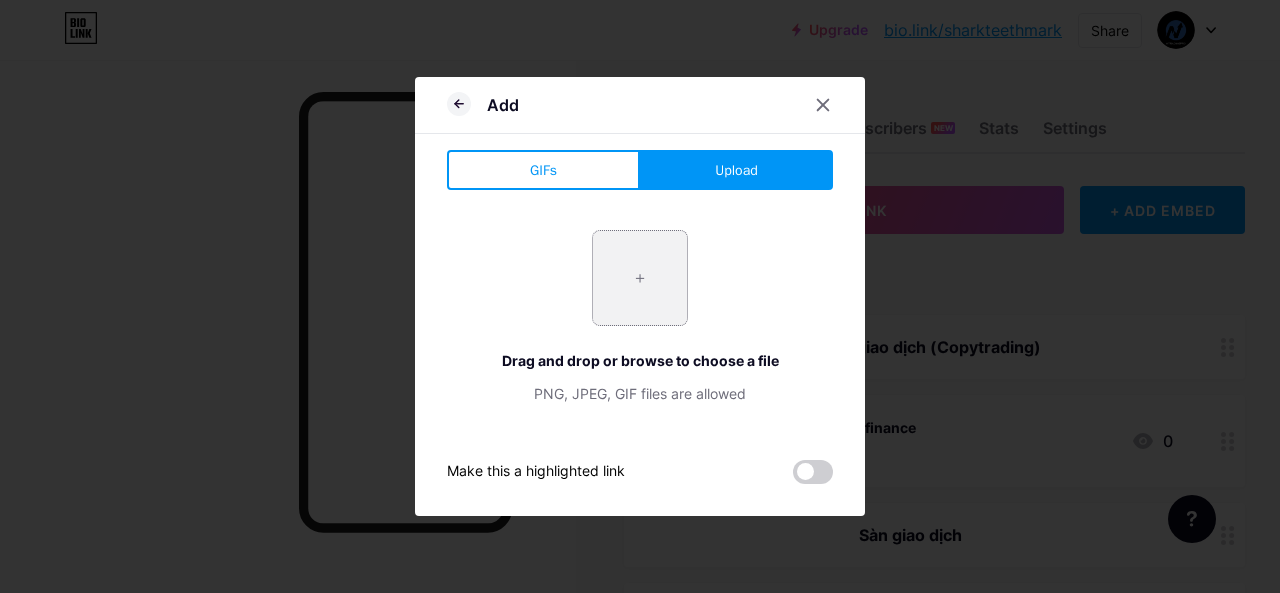 click at bounding box center [640, 278] 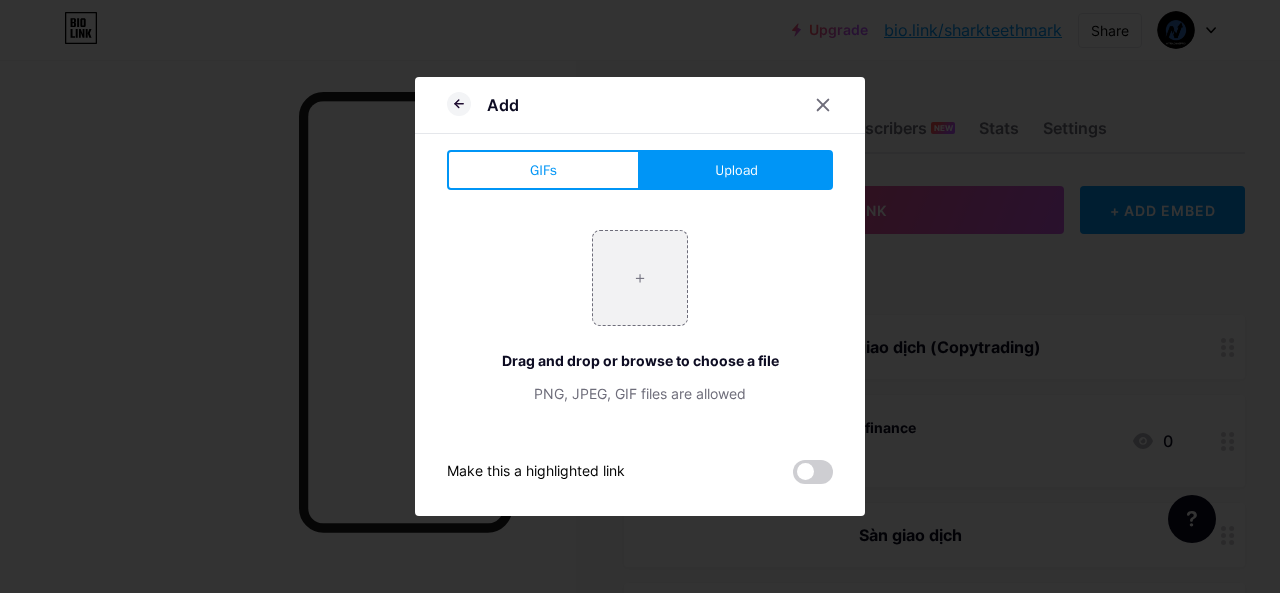 click at bounding box center (640, 296) 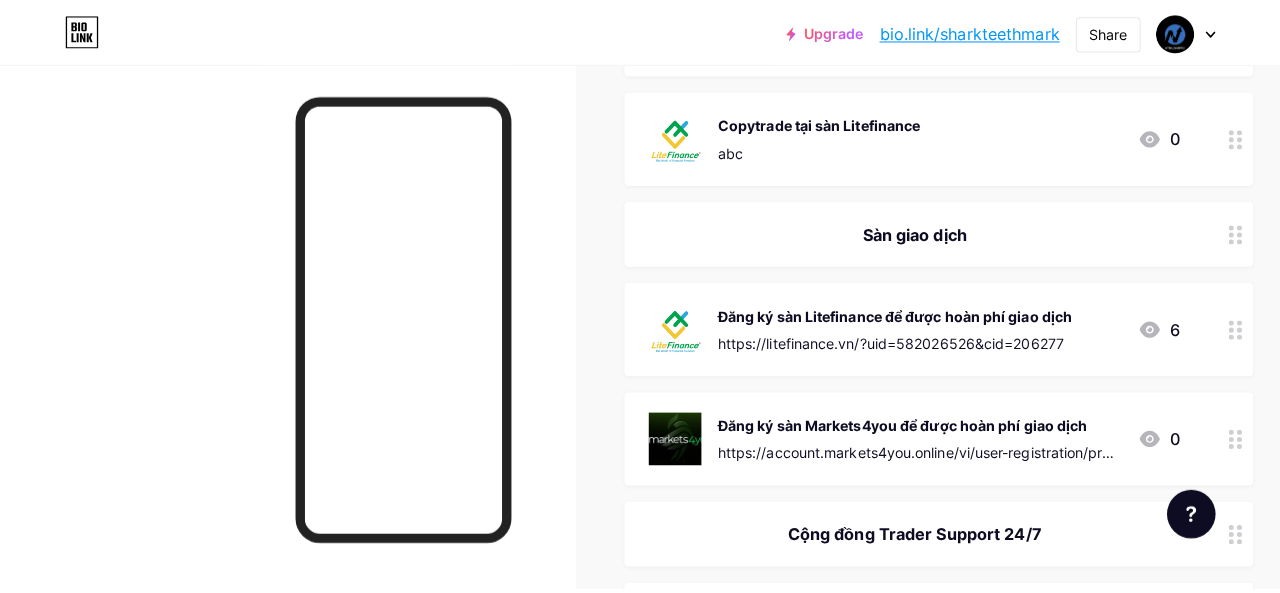 scroll, scrollTop: 100, scrollLeft: 0, axis: vertical 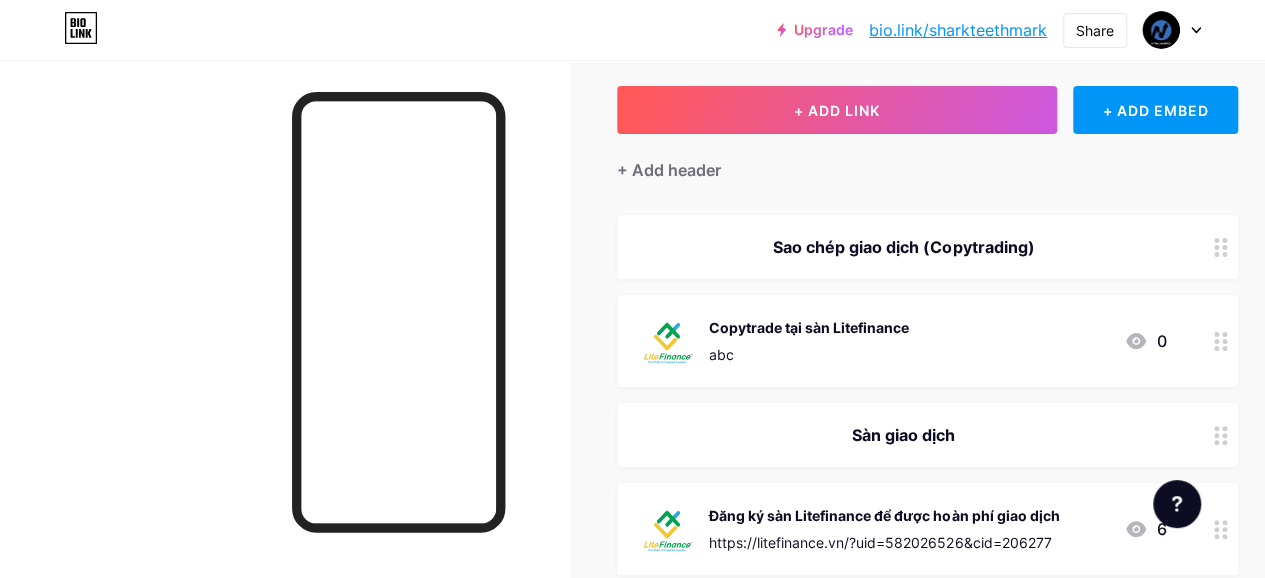 click 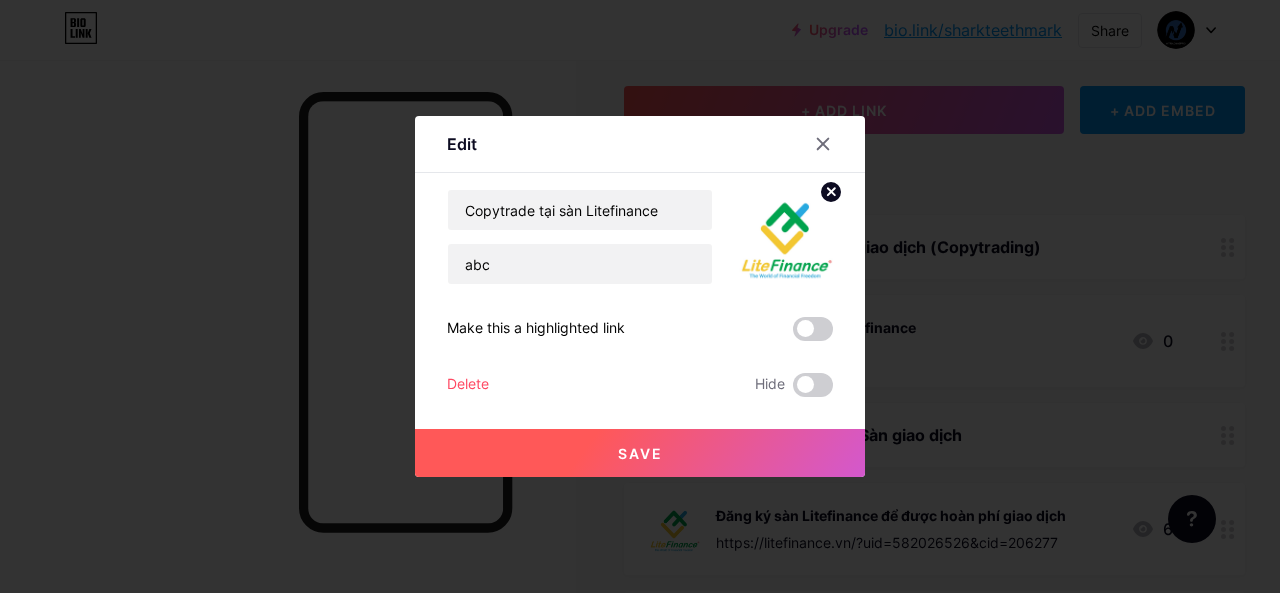 click at bounding box center [640, 296] 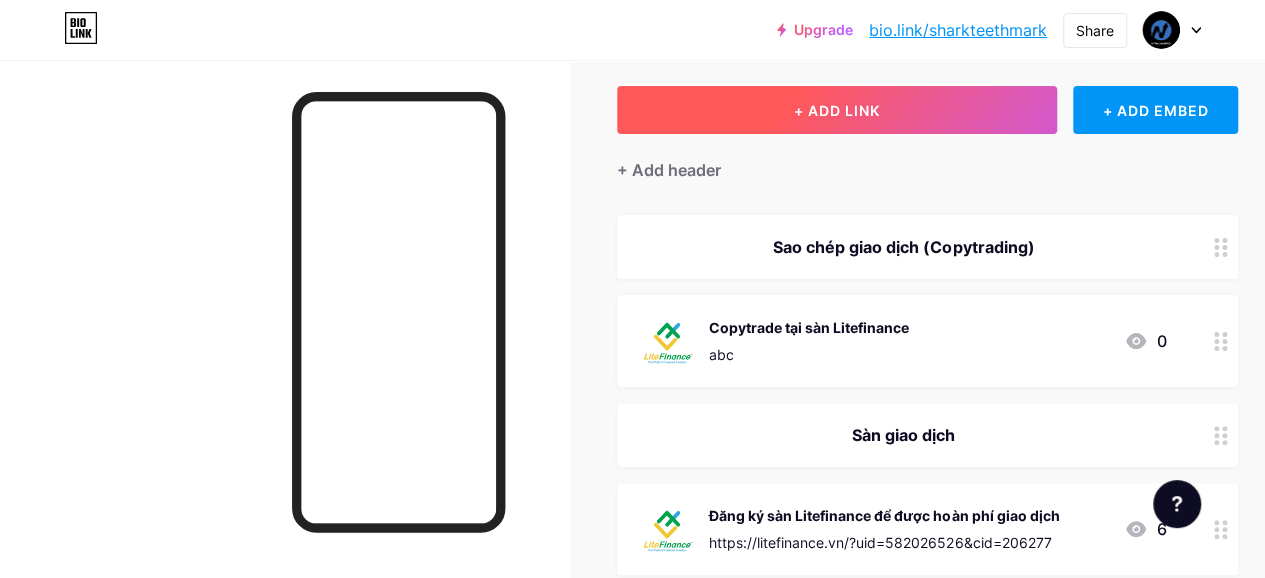 click on "+ ADD LINK" at bounding box center [837, 110] 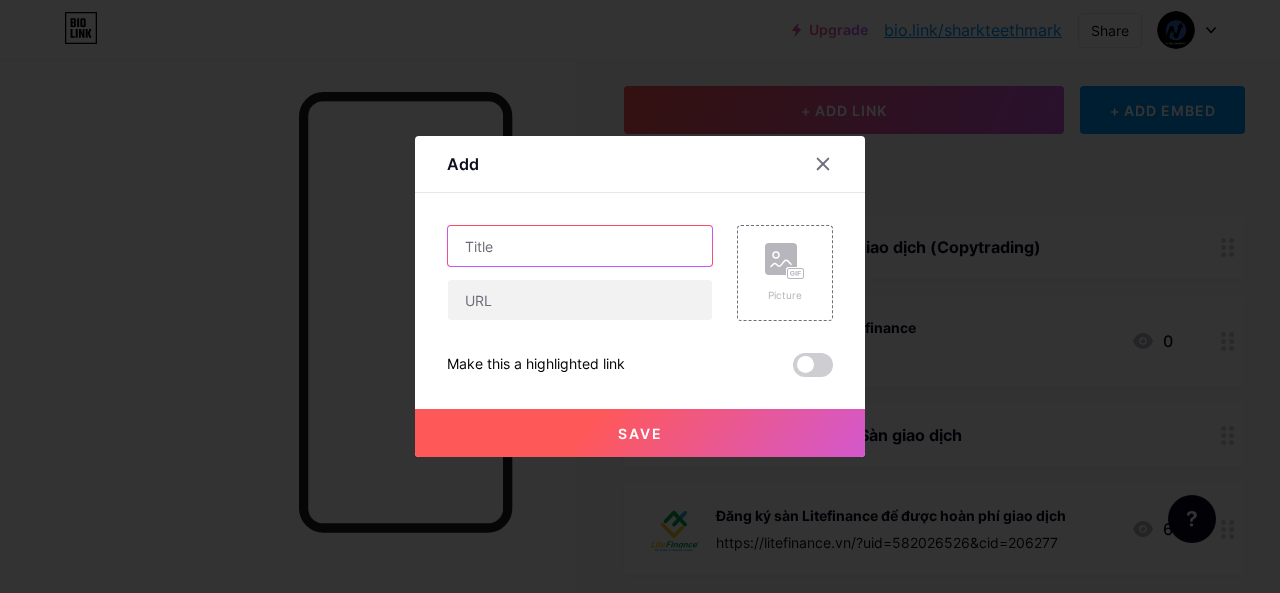 click at bounding box center [580, 246] 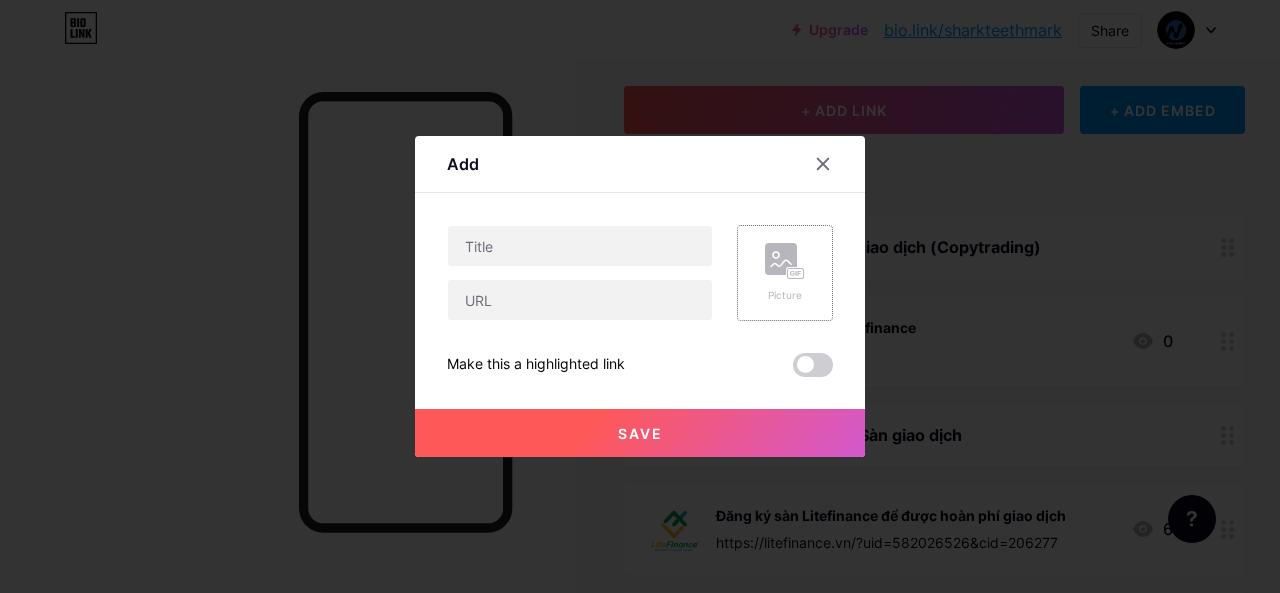 click 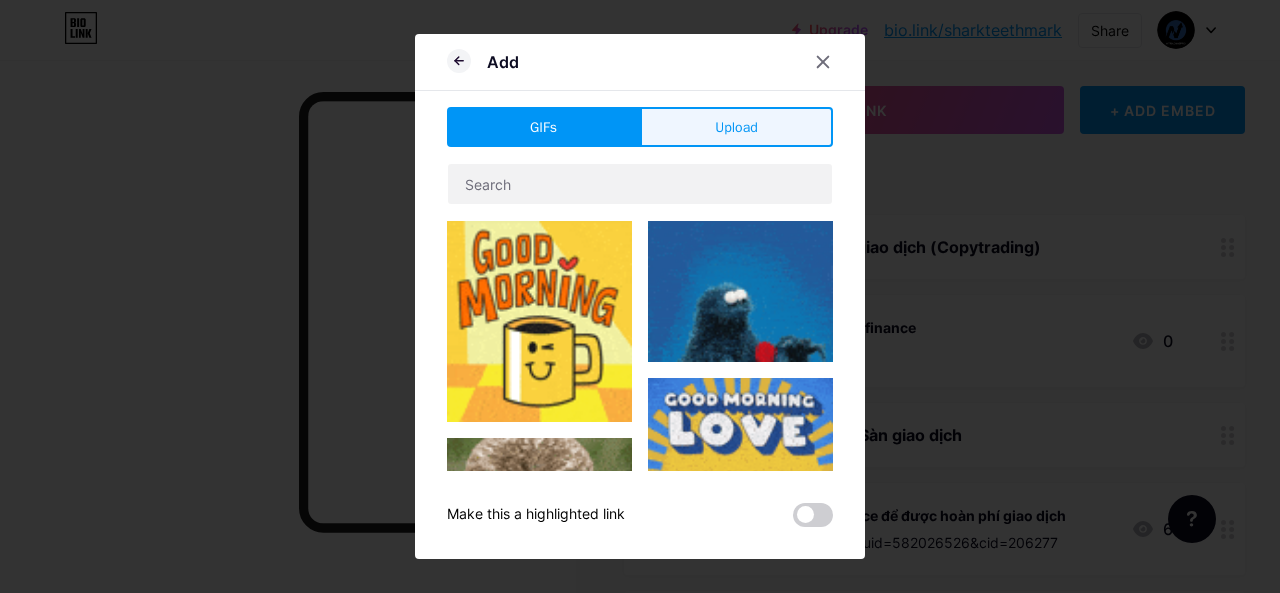 click on "Upload" at bounding box center [736, 127] 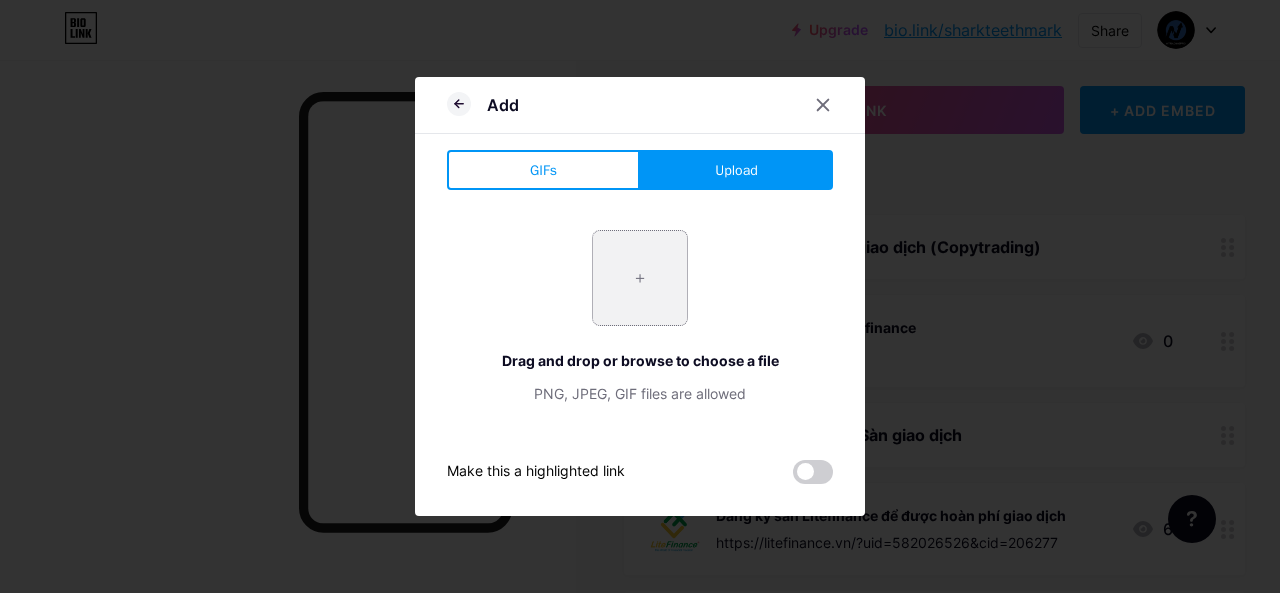 click at bounding box center [640, 278] 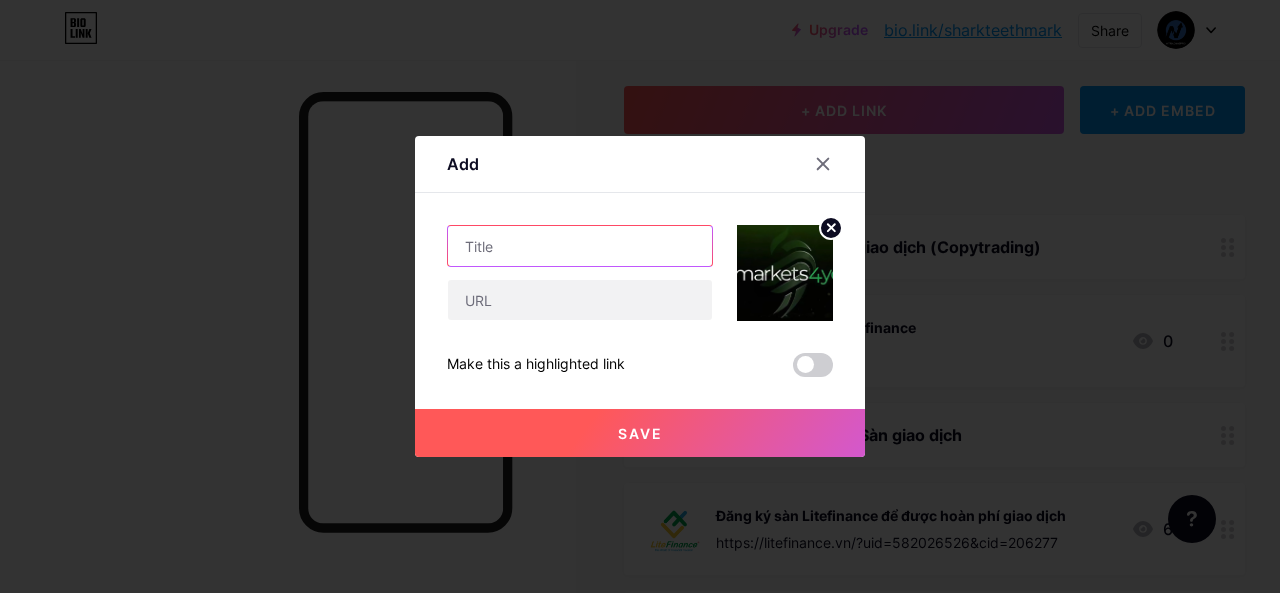 click at bounding box center [580, 246] 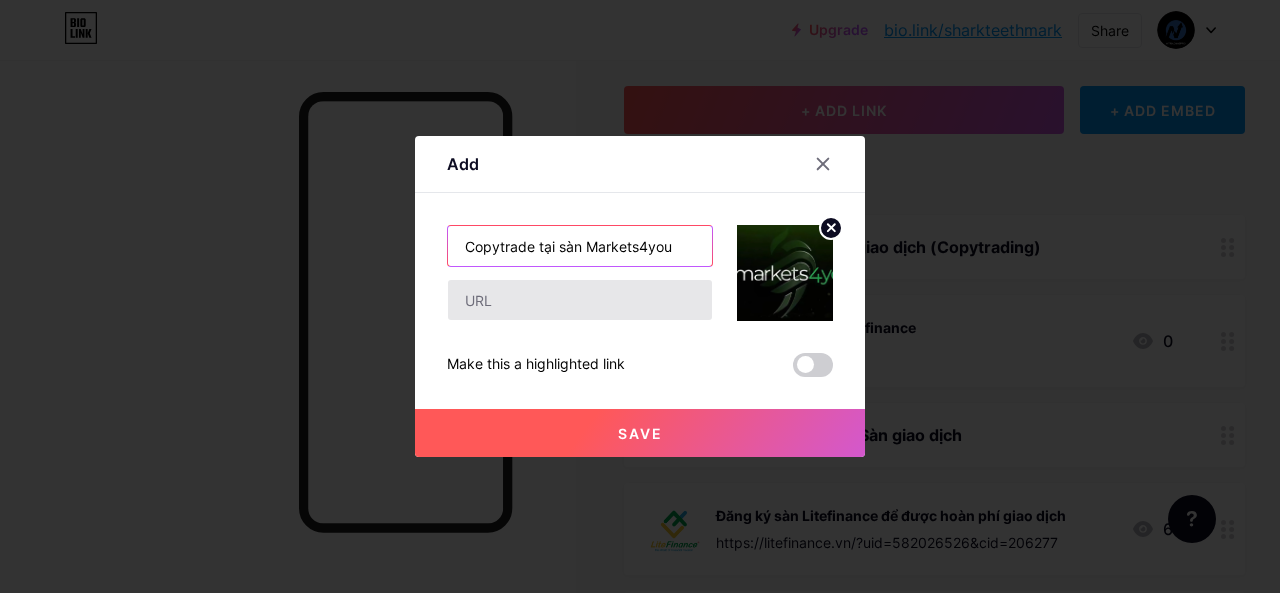 type on "Copytrade tại sàn Markets4you" 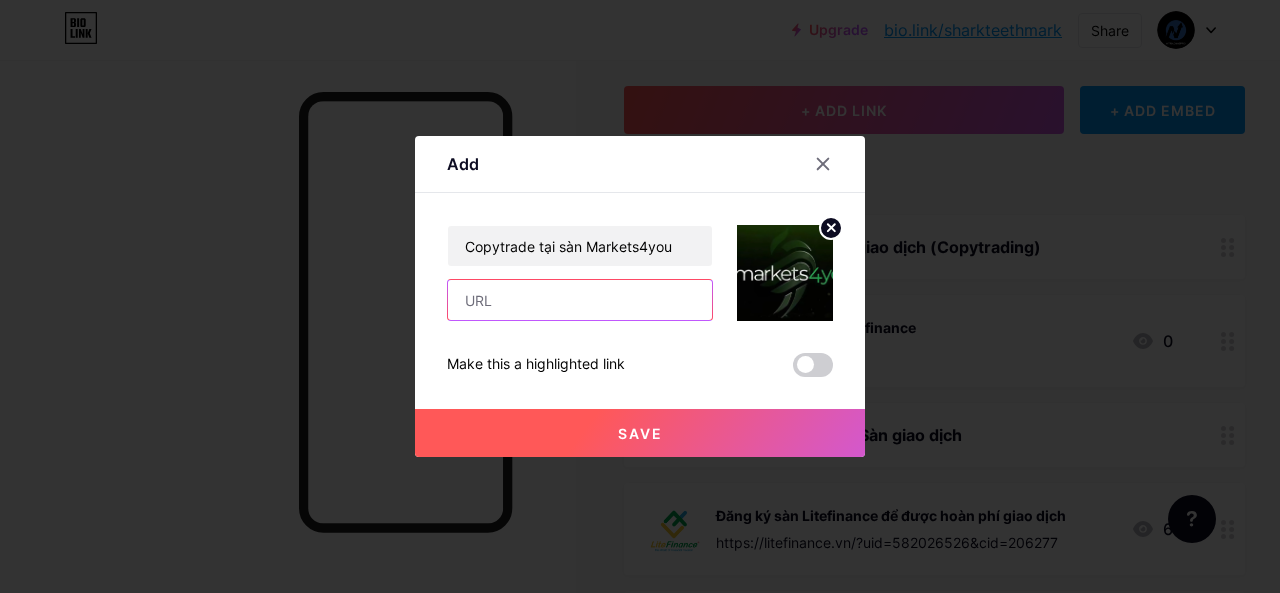 click at bounding box center [580, 300] 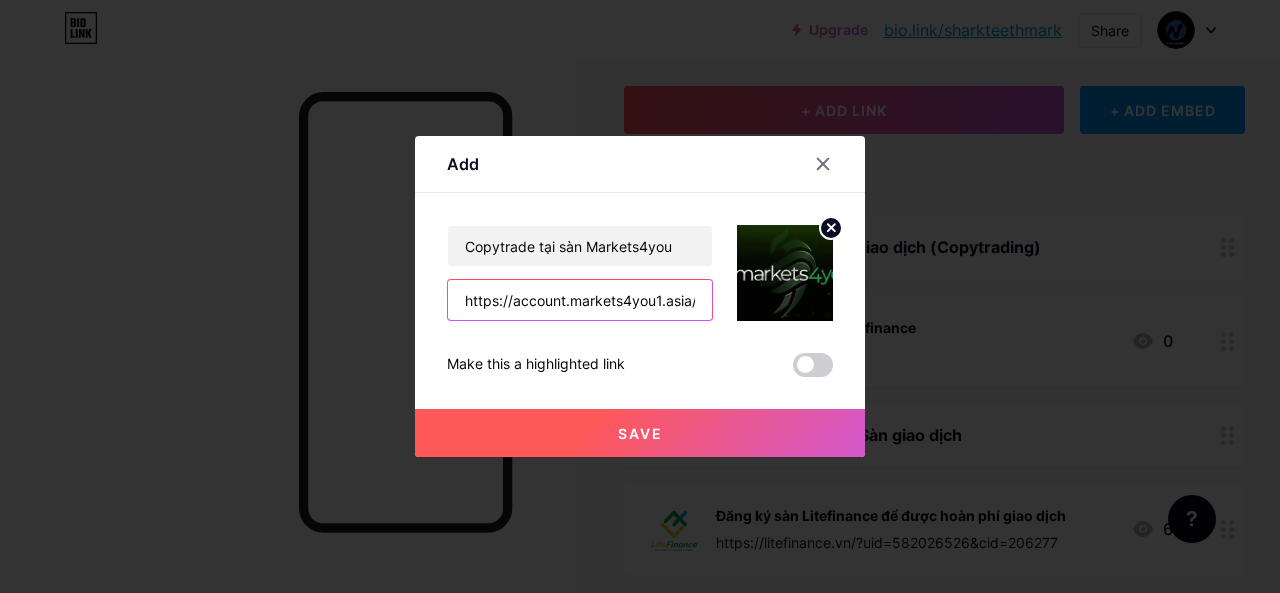 scroll, scrollTop: 0, scrollLeft: 202, axis: horizontal 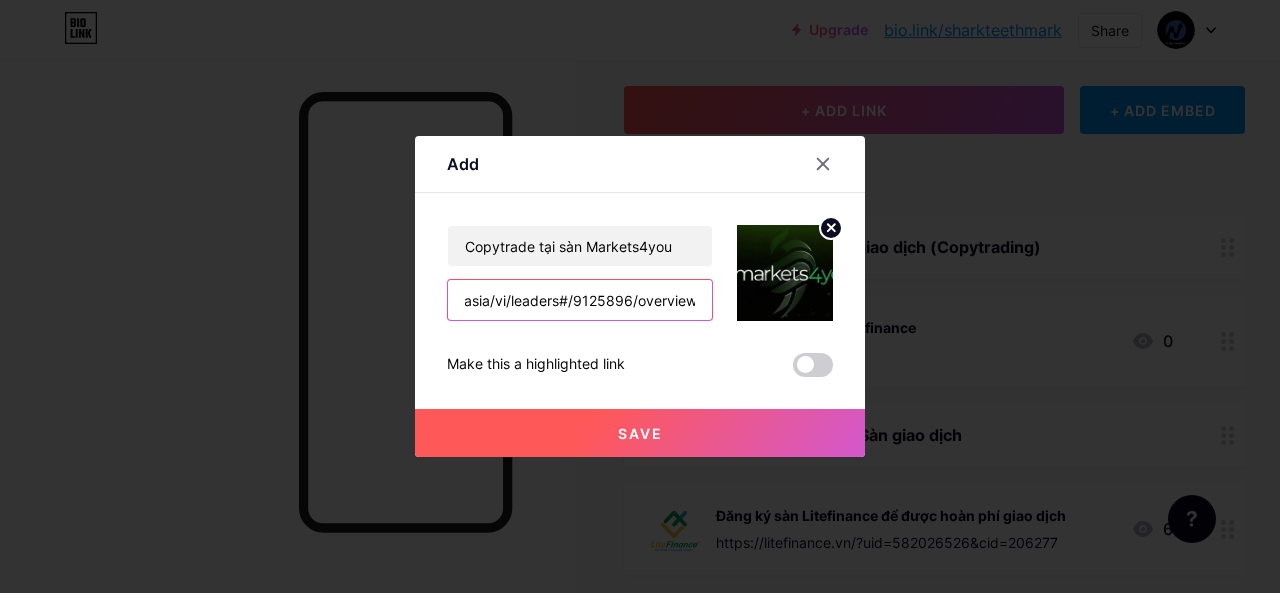 type on "https://account.markets4you1.asia/vi/leaders#/9125896/overview" 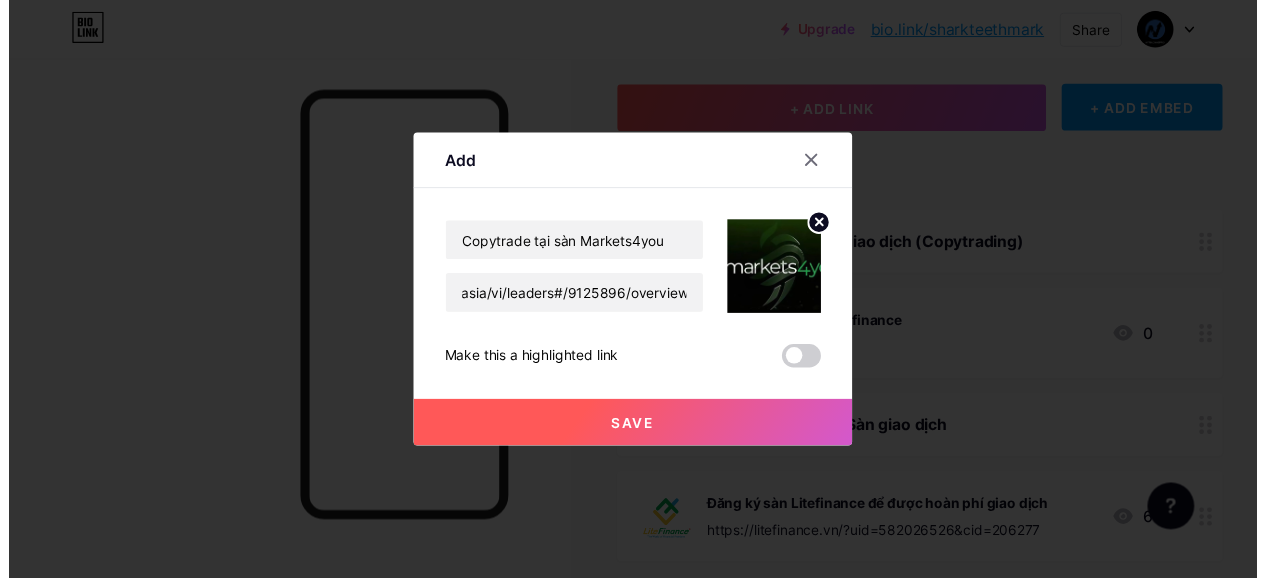 scroll, scrollTop: 0, scrollLeft: 0, axis: both 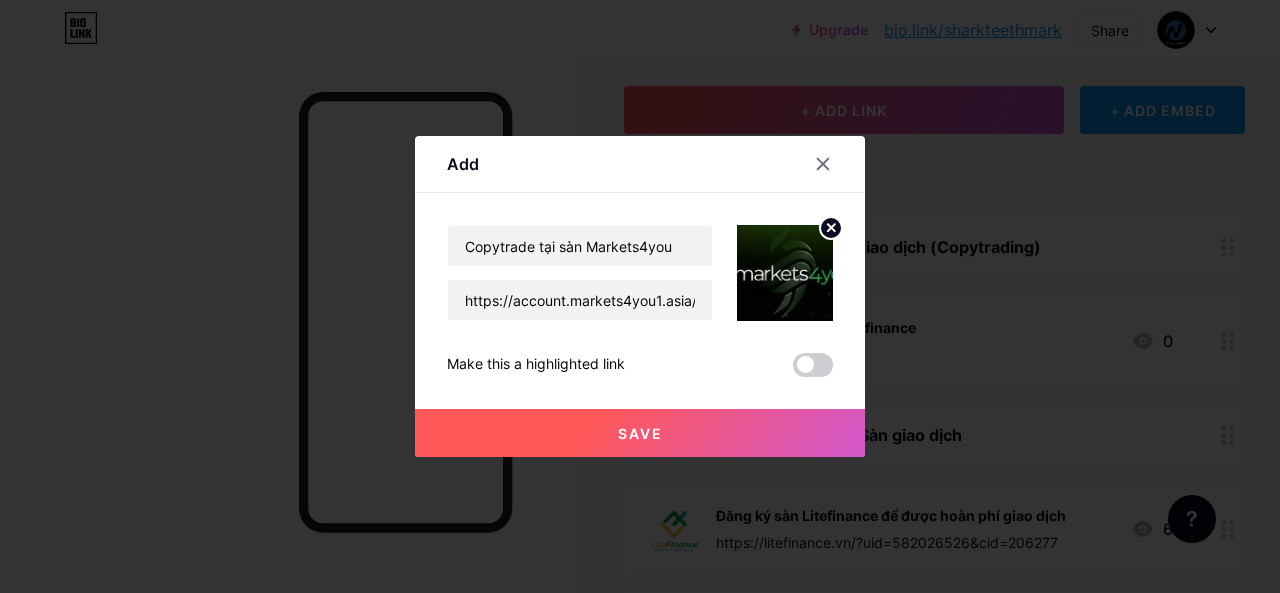 click on "Save" at bounding box center (640, 433) 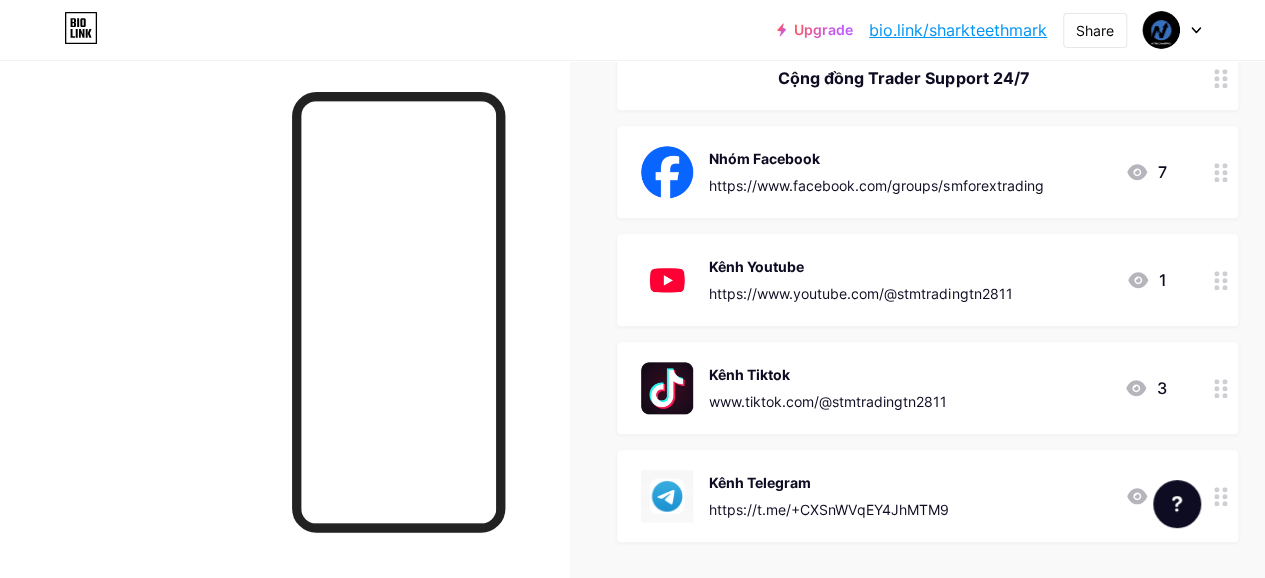 scroll, scrollTop: 857, scrollLeft: 0, axis: vertical 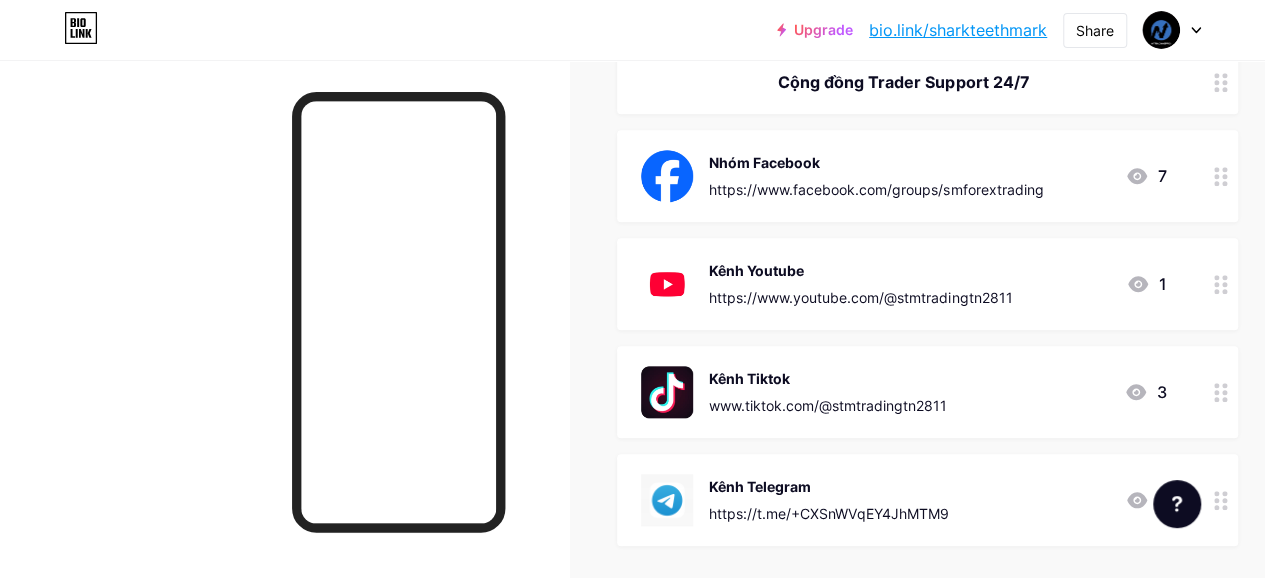 click 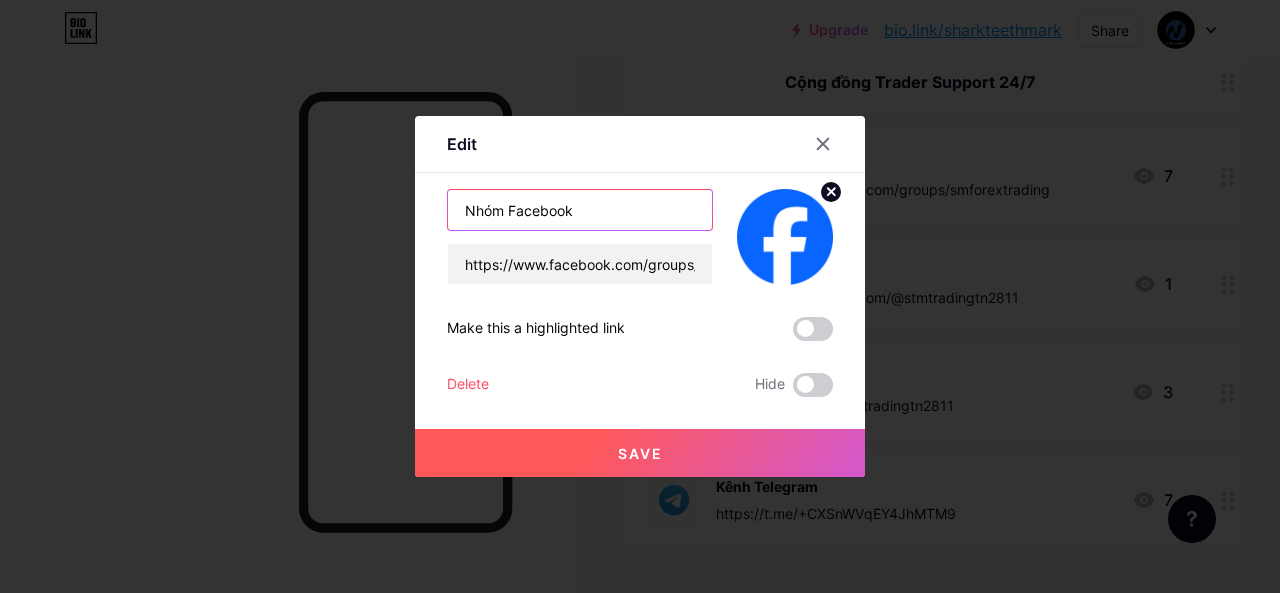 click on "Nhóm Facebook" at bounding box center (580, 210) 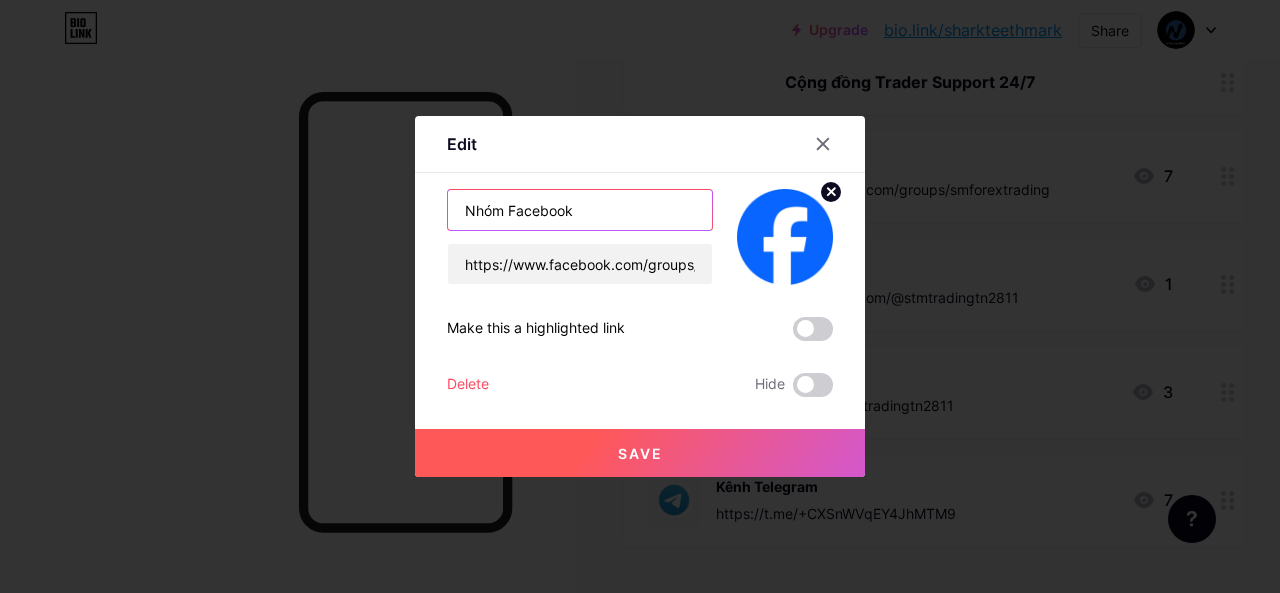type on "Nhóm Facebook" 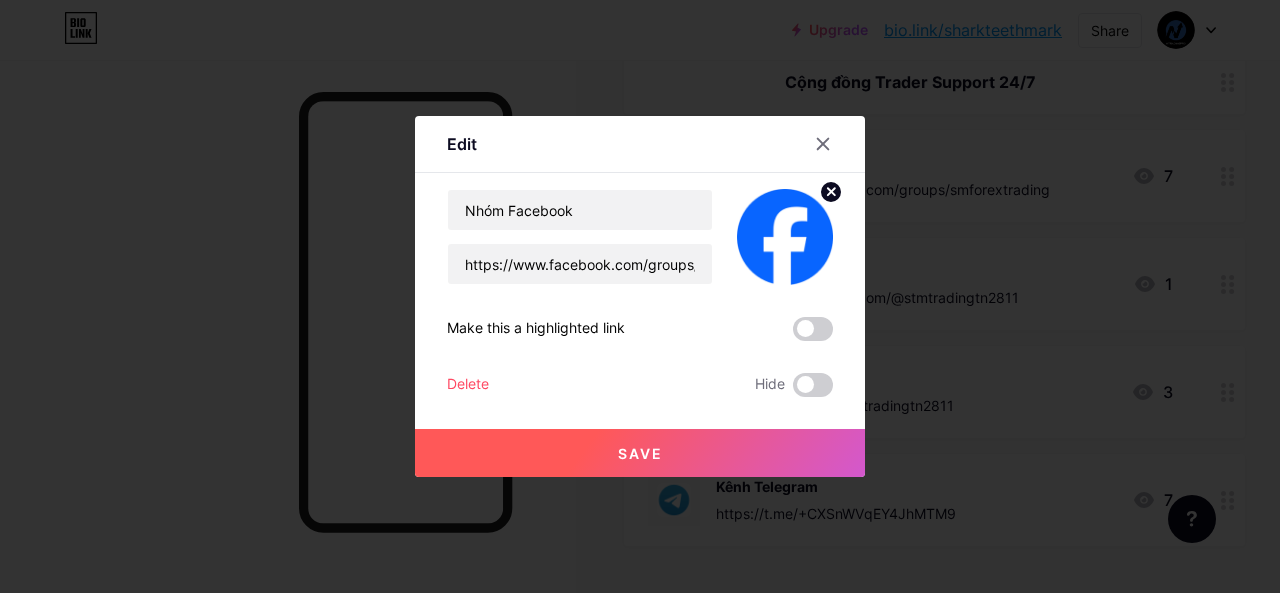 click at bounding box center (640, 296) 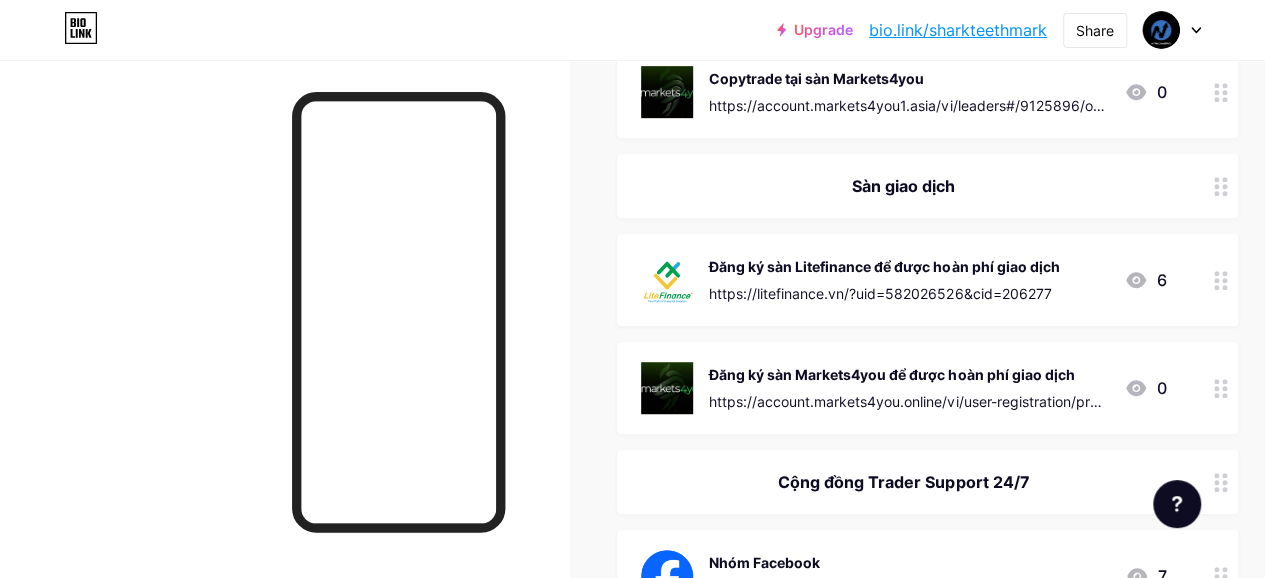 scroll, scrollTop: 257, scrollLeft: 0, axis: vertical 